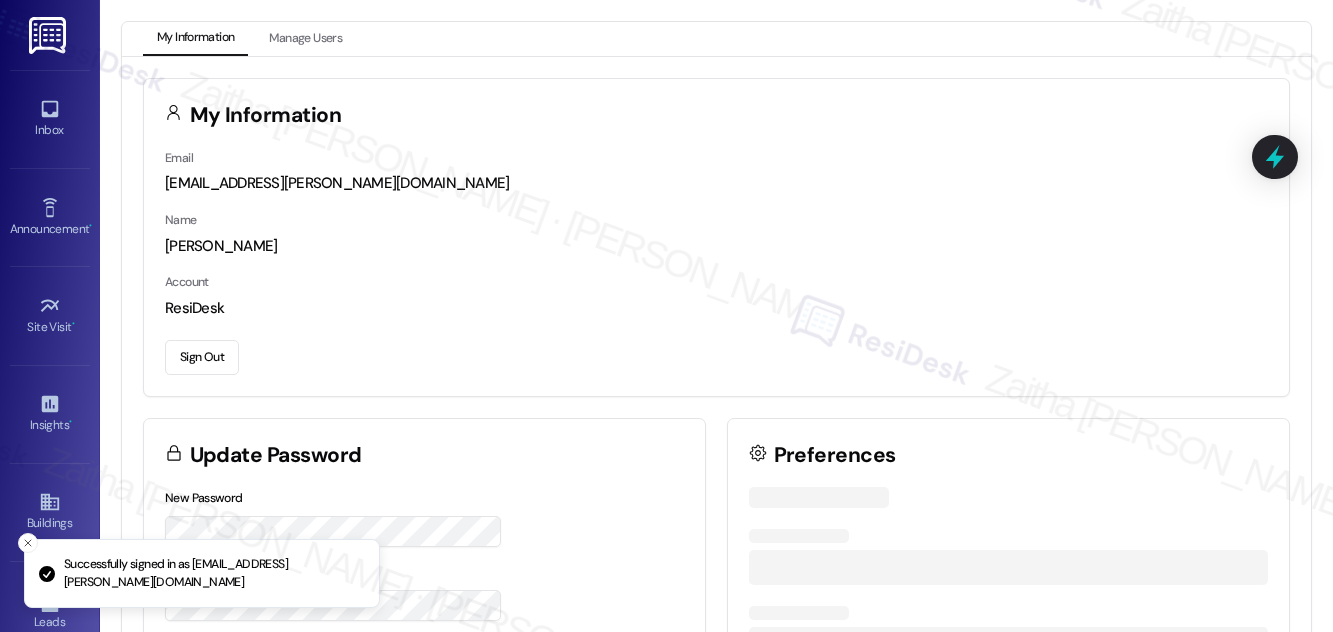 scroll, scrollTop: 0, scrollLeft: 0, axis: both 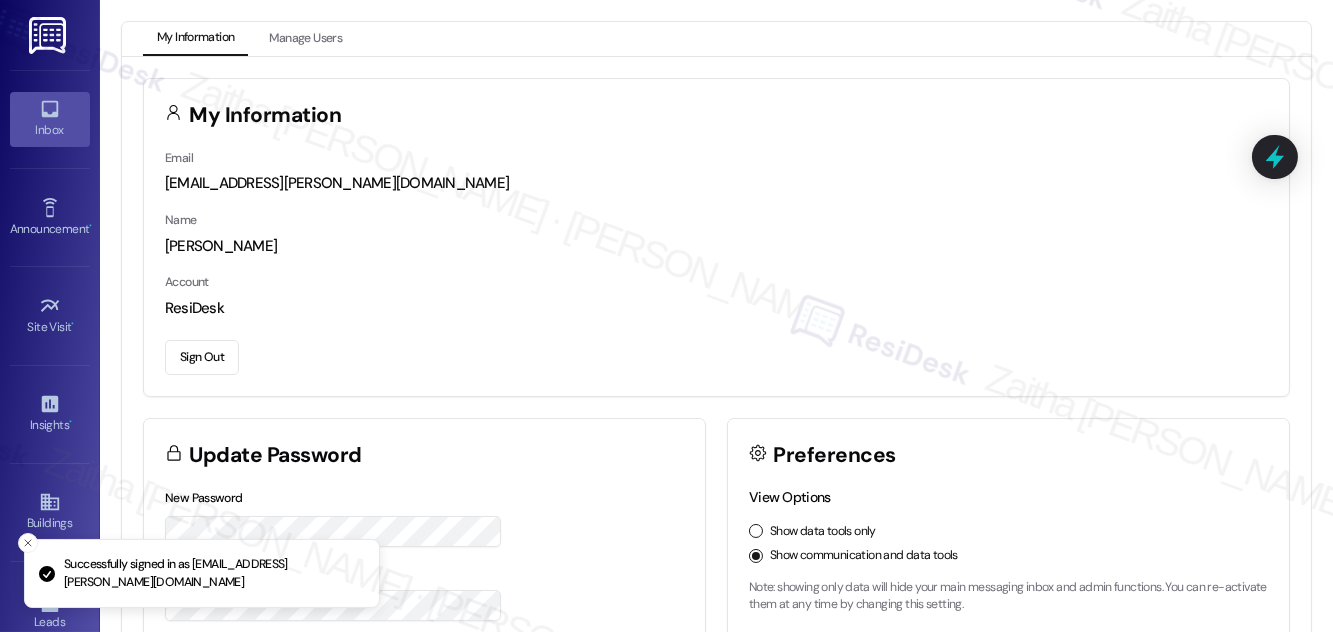 click on "Inbox" at bounding box center [50, 130] 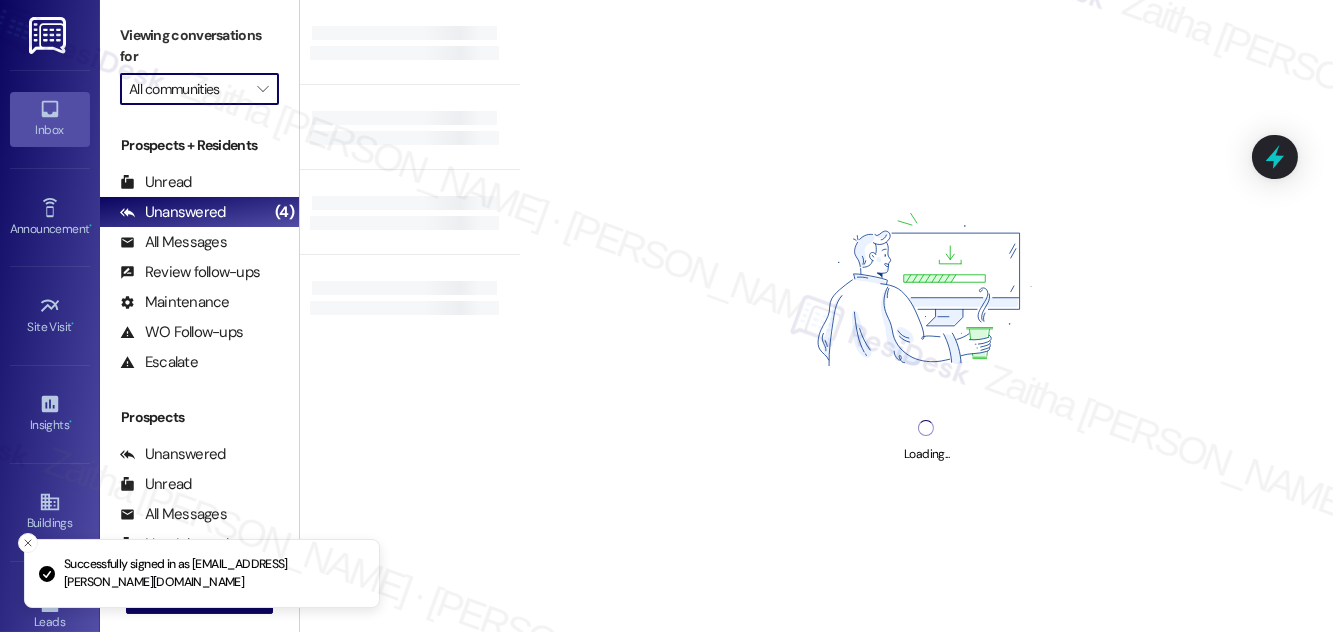 click on "All communities" at bounding box center (188, 89) 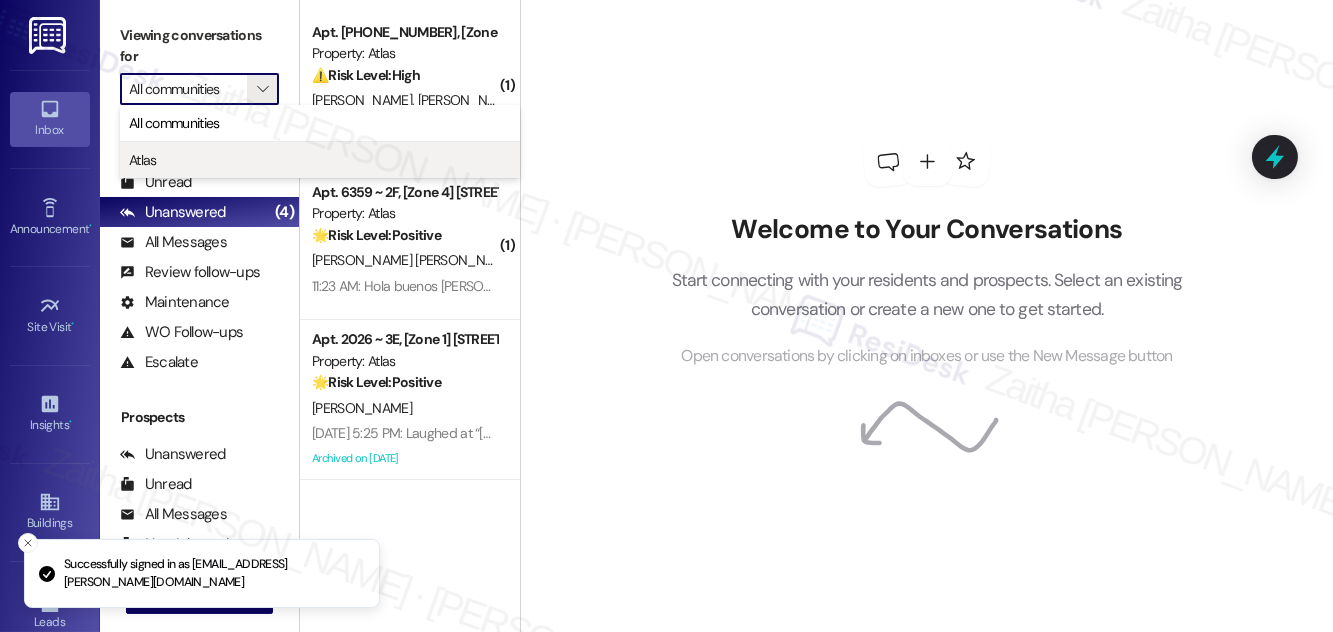 click on "Atlas" at bounding box center [320, 160] 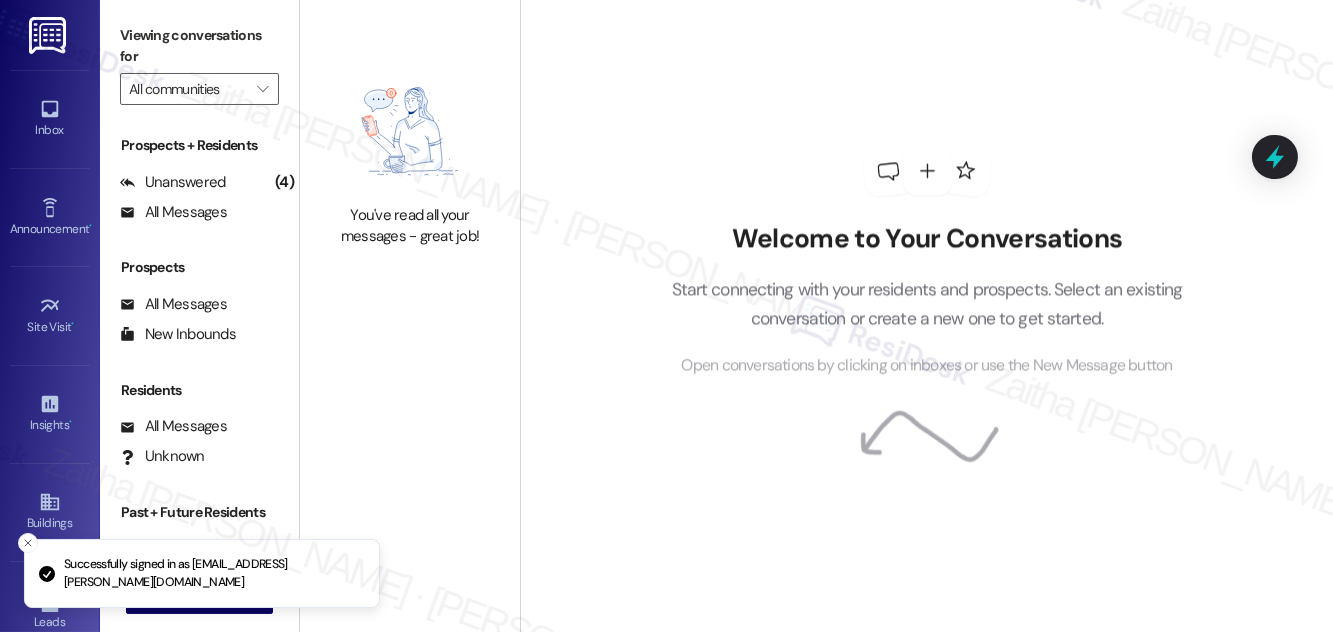 type on "Atlas" 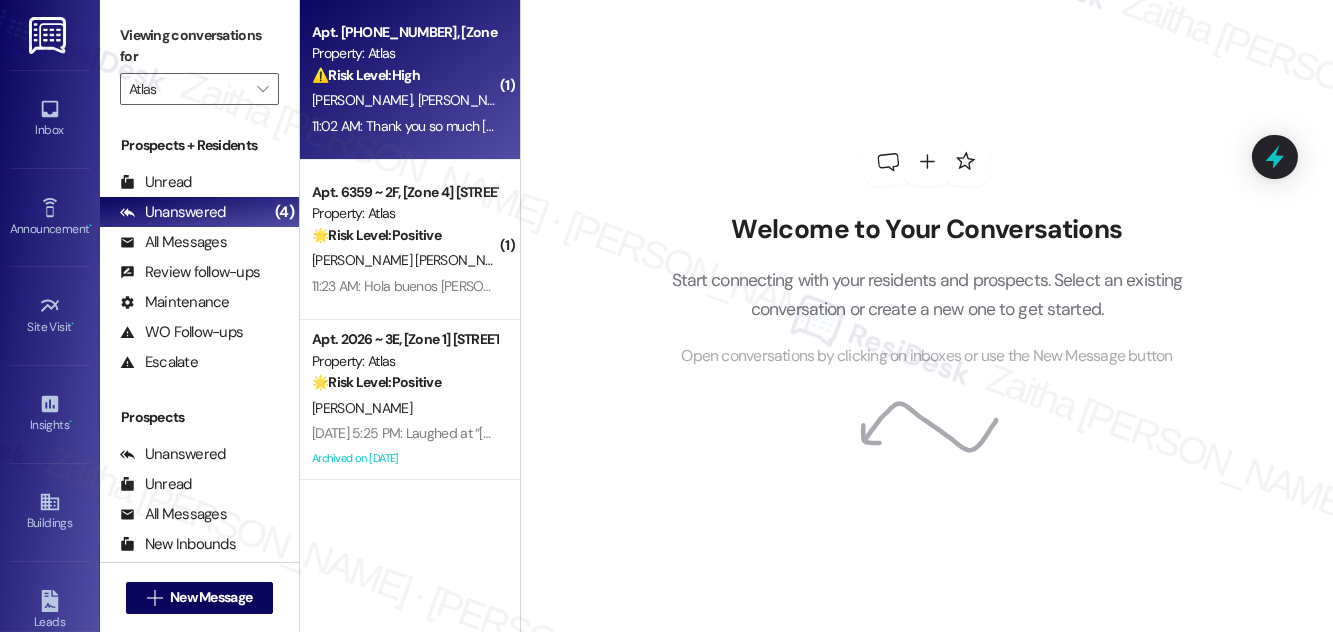 click on "Apt. [PHONE_NUMBER], [Zone 3] [STREET_ADDRESS] Property: Atlas ⚠️  Risk Level:  High The resident is demanding stove repair, or they will give all zeros on the survey. This indicates an urgent maintenance request and potential dissatisfaction, which could lead to further issues if not addressed promptly." at bounding box center (404, 54) 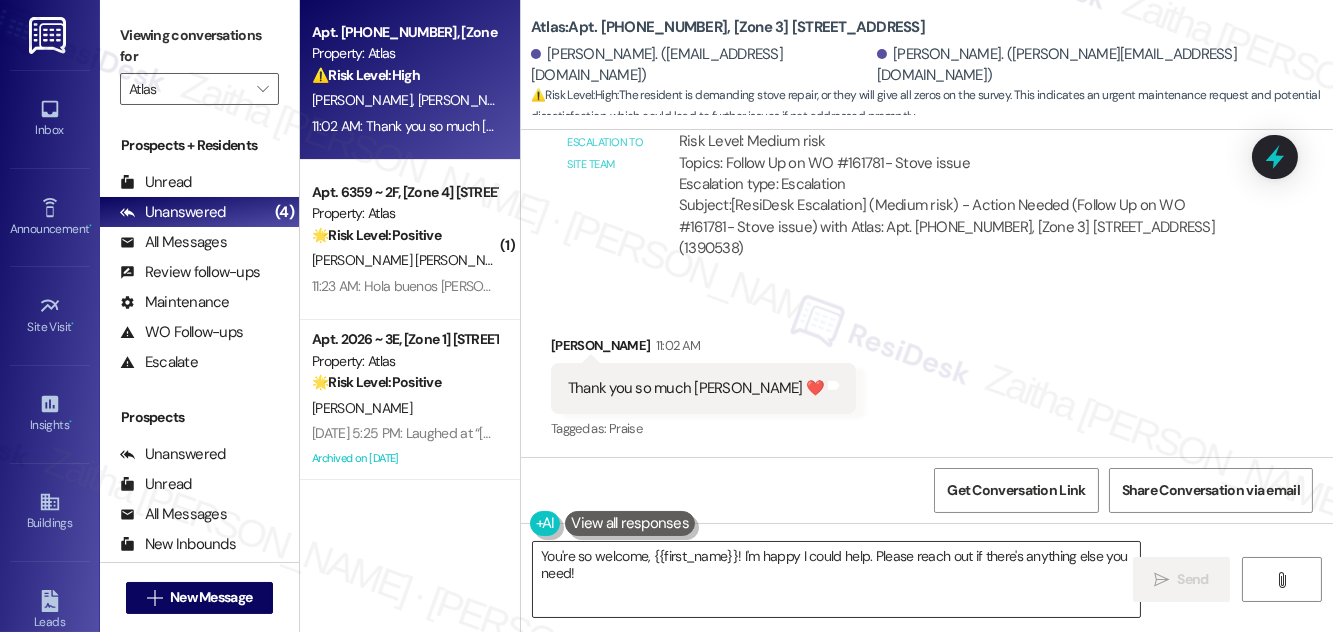 scroll, scrollTop: 2088, scrollLeft: 0, axis: vertical 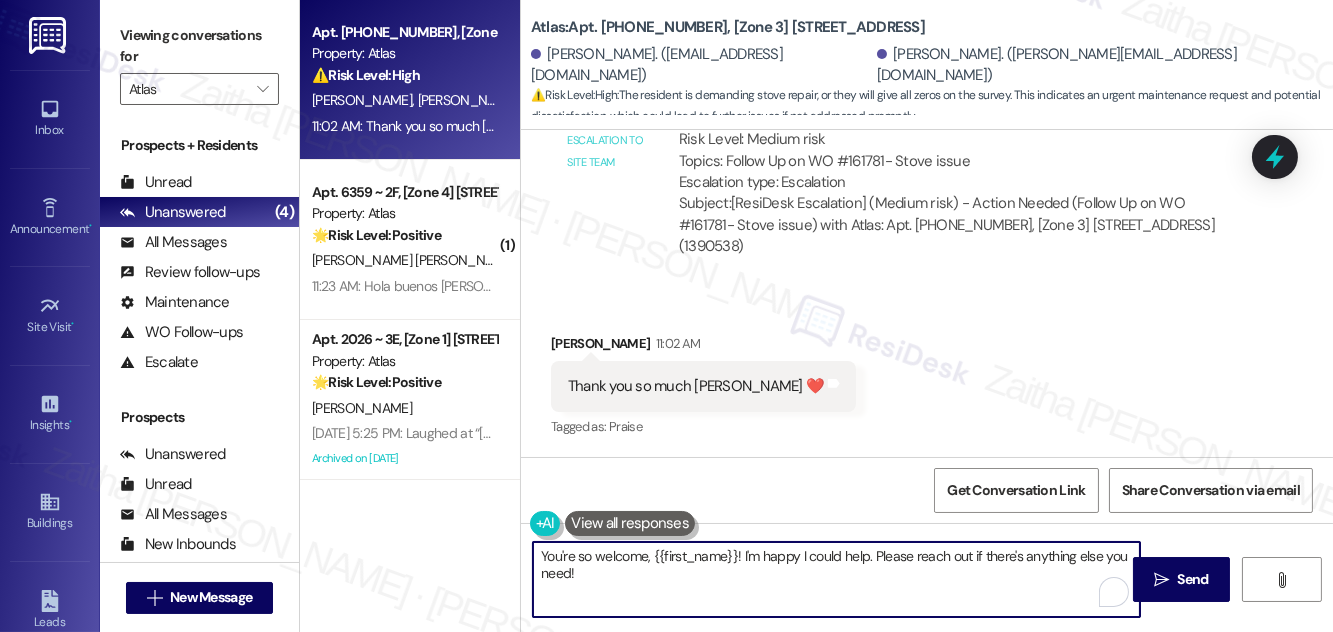 drag, startPoint x: 655, startPoint y: 553, endPoint x: 665, endPoint y: 572, distance: 21.470911 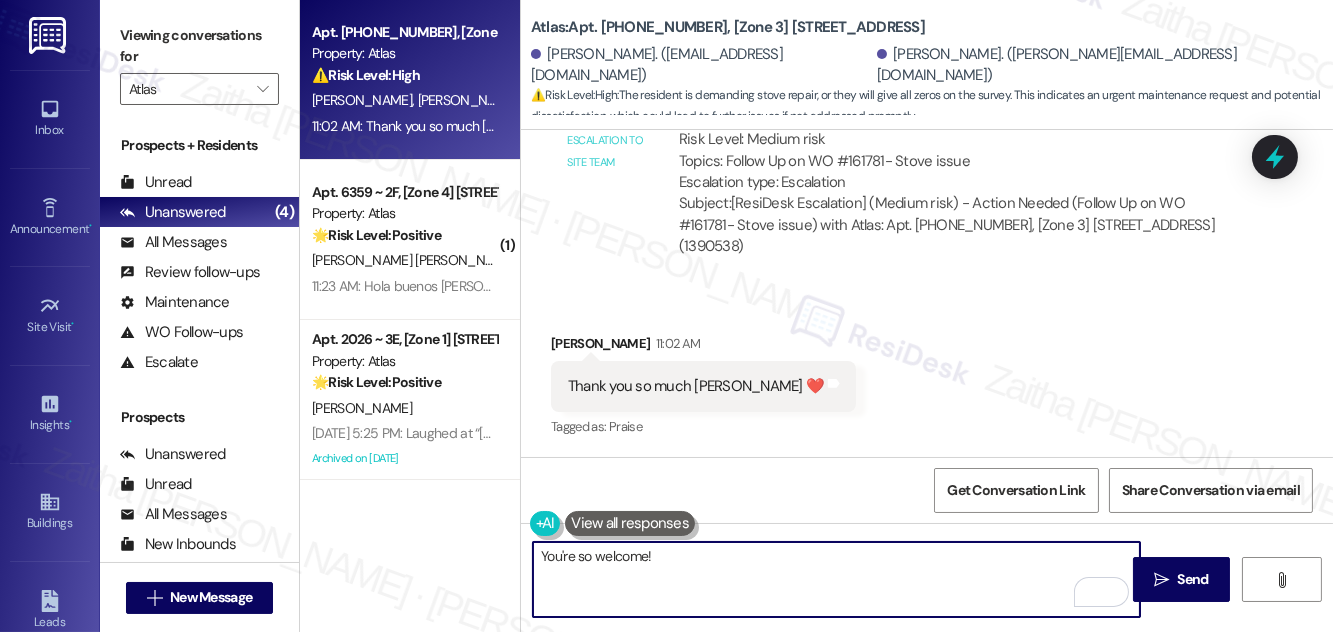 click on "You're so welcome!" at bounding box center (836, 579) 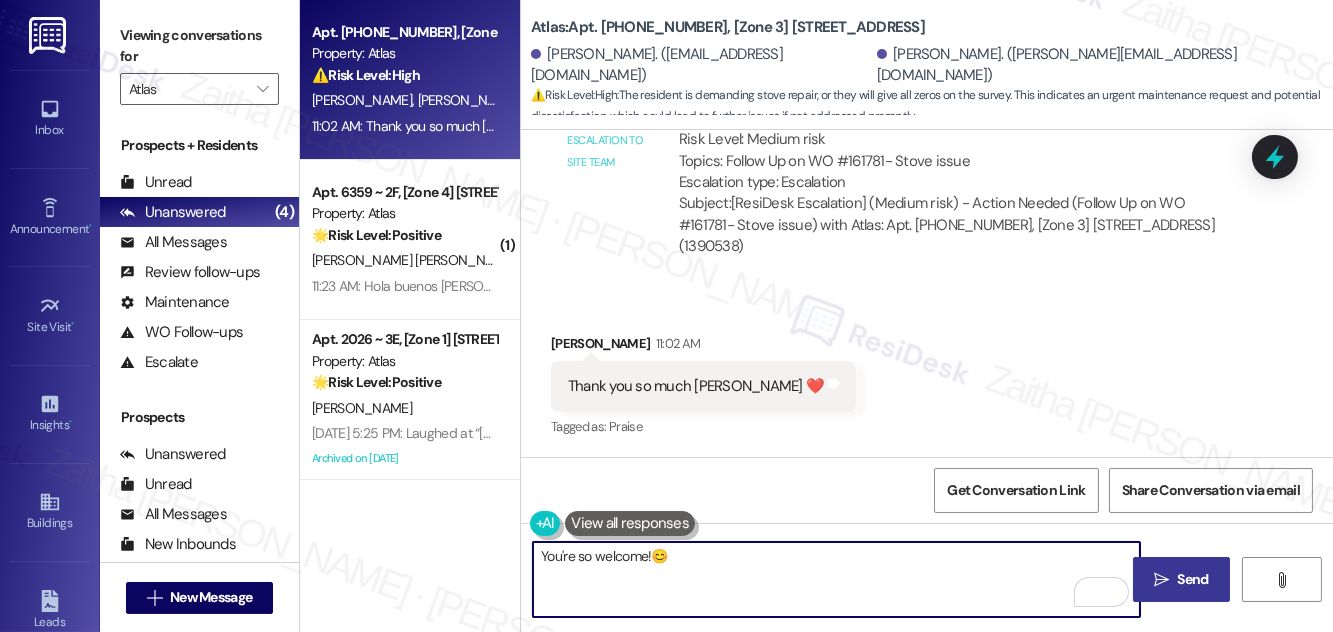 type on "You're so welcome!😊" 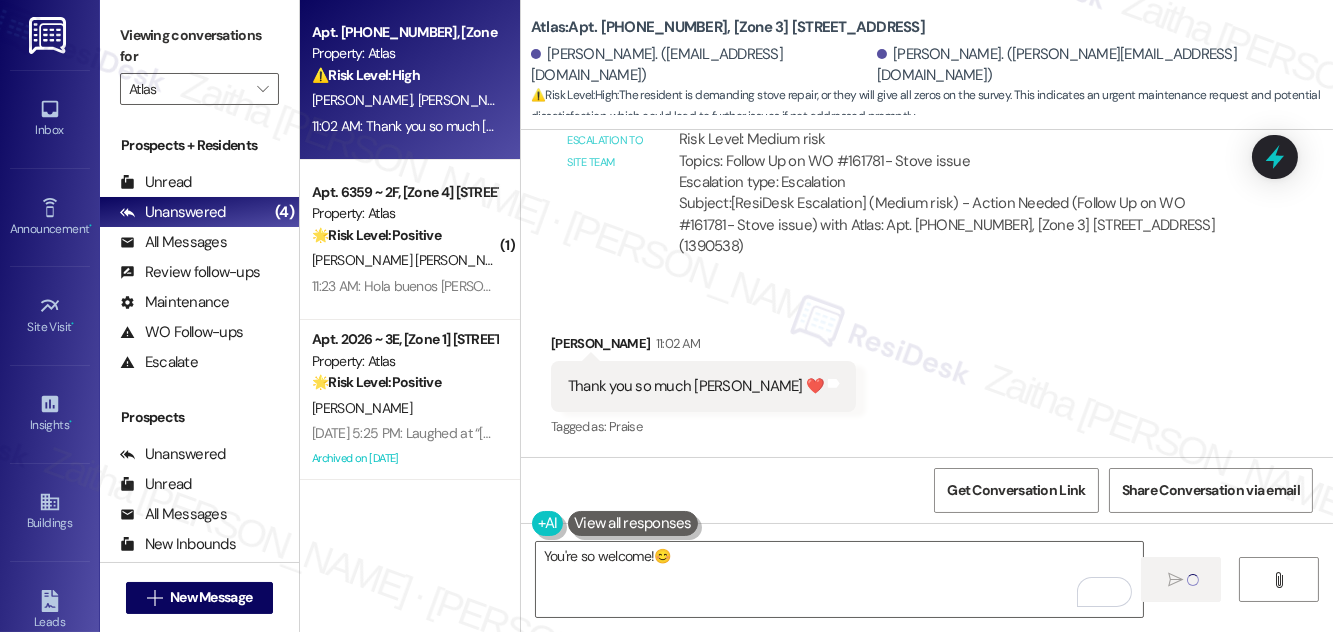 type 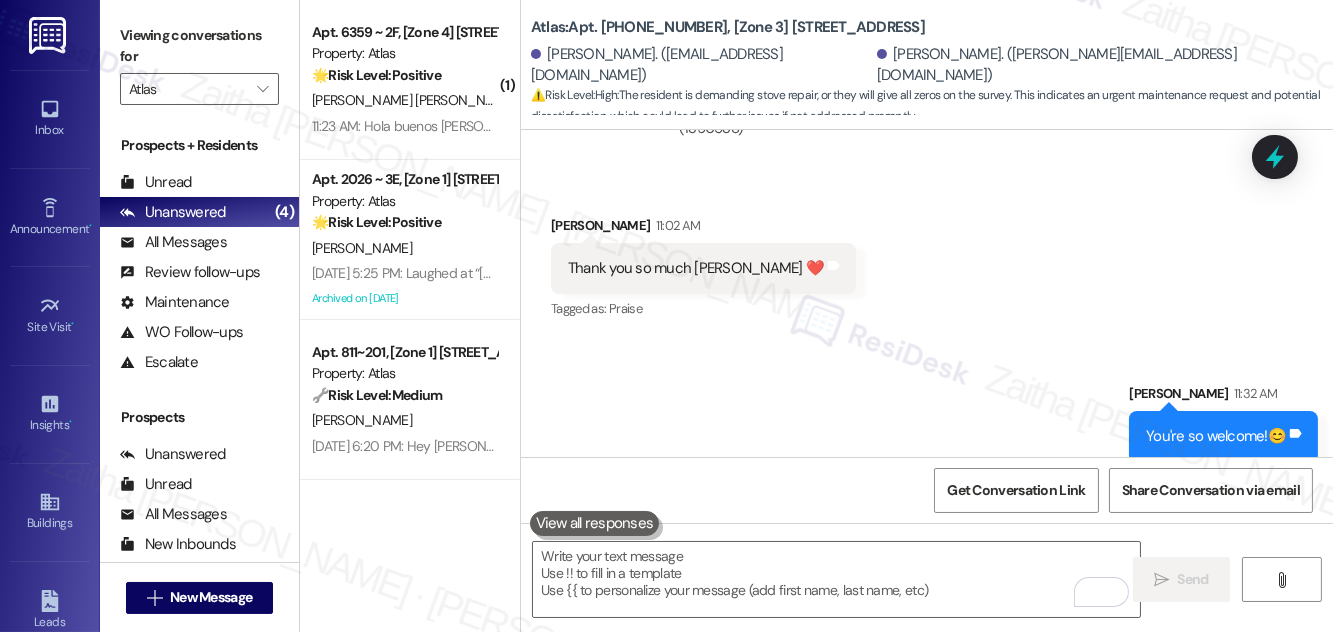 scroll, scrollTop: 2226, scrollLeft: 0, axis: vertical 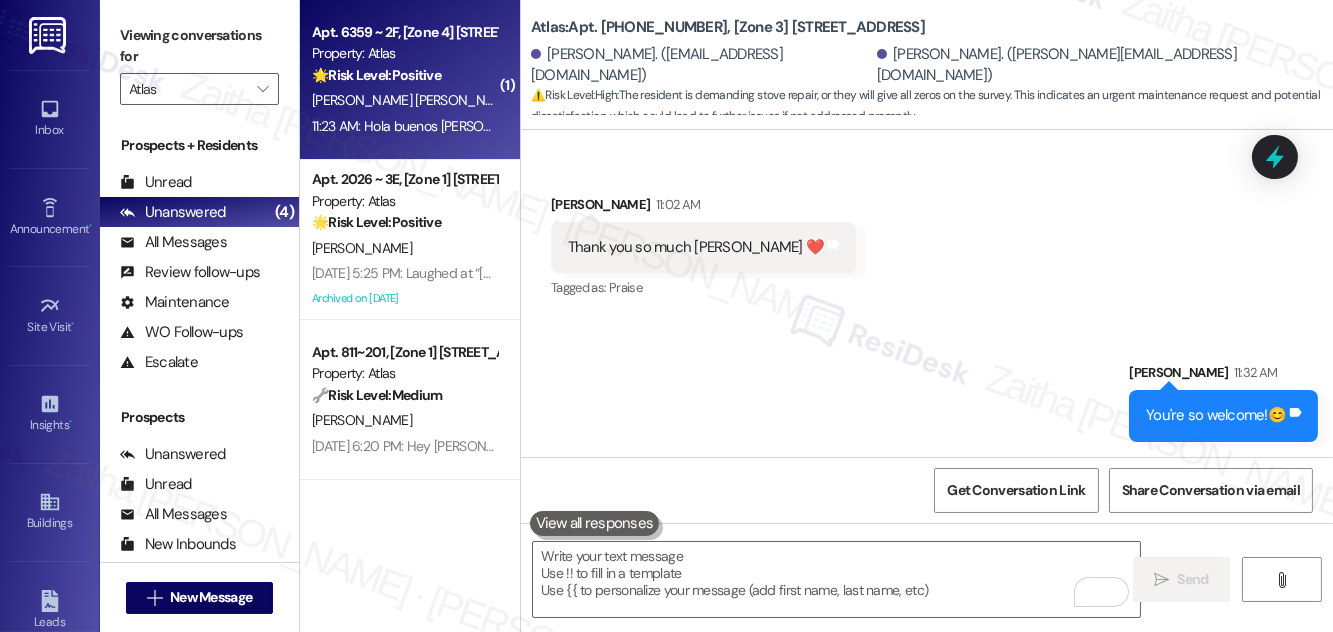 click on "🌟  Risk Level:  Positive The message is a simple greeting, indicating positive engagement." at bounding box center (404, 75) 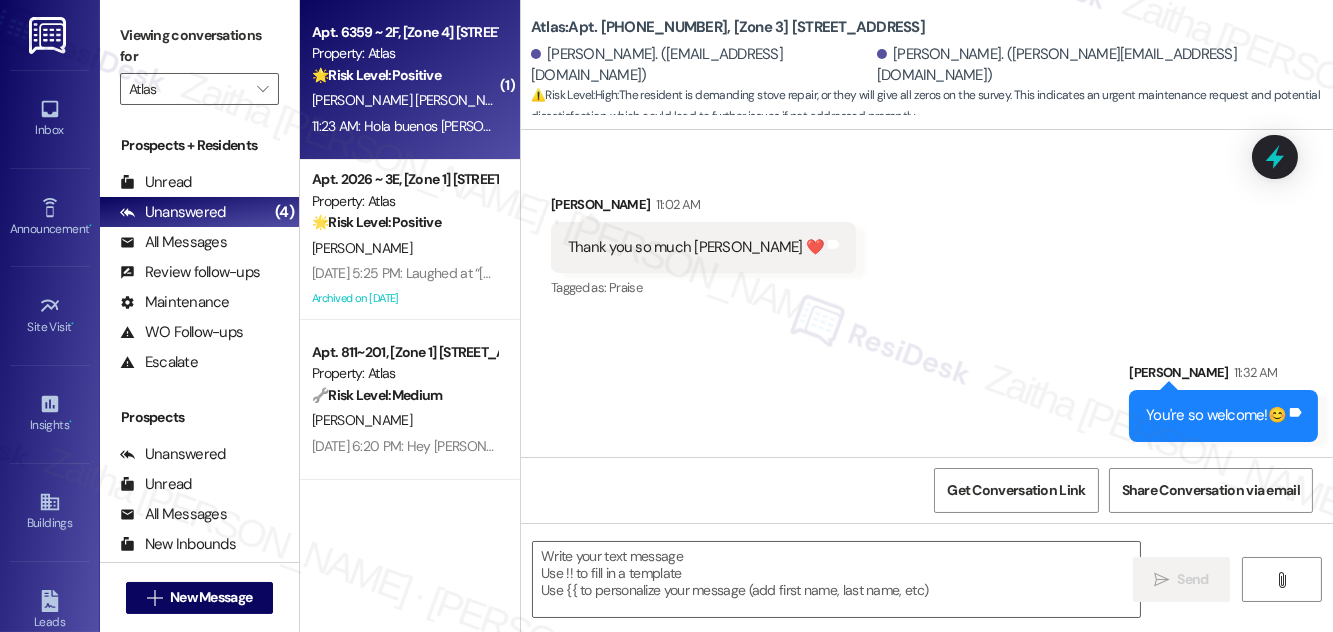 type on "Fetching suggested responses. Please feel free to read through the conversation in the meantime." 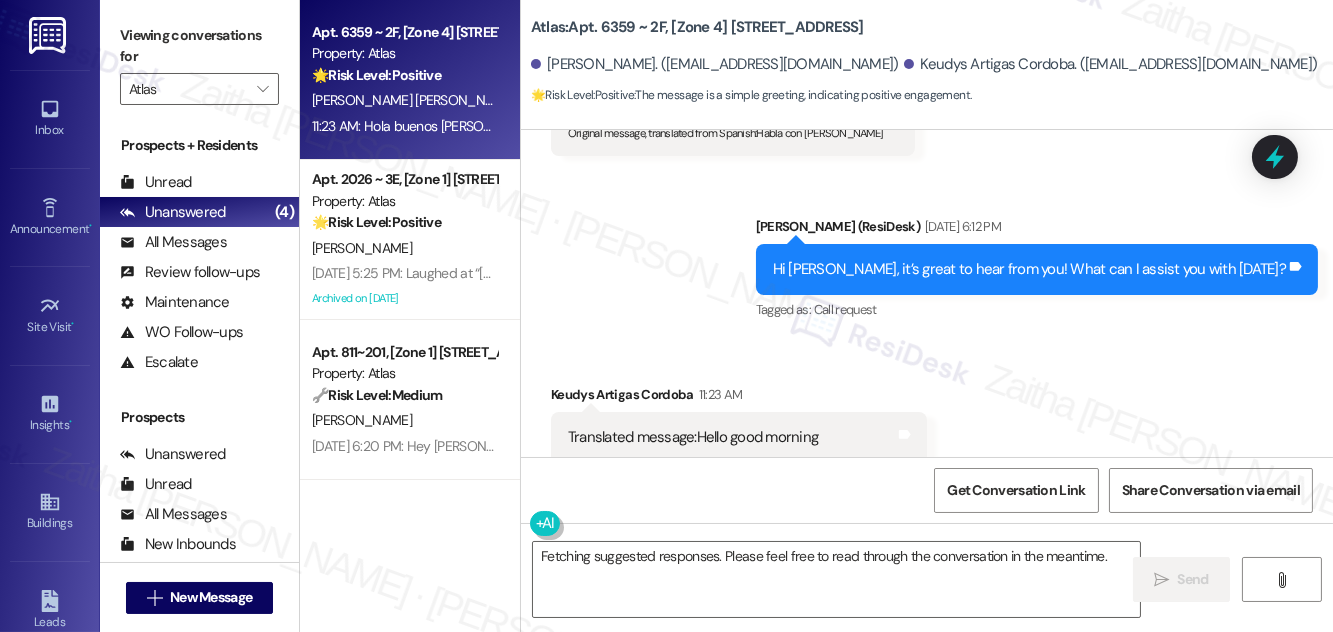 scroll, scrollTop: 5312, scrollLeft: 0, axis: vertical 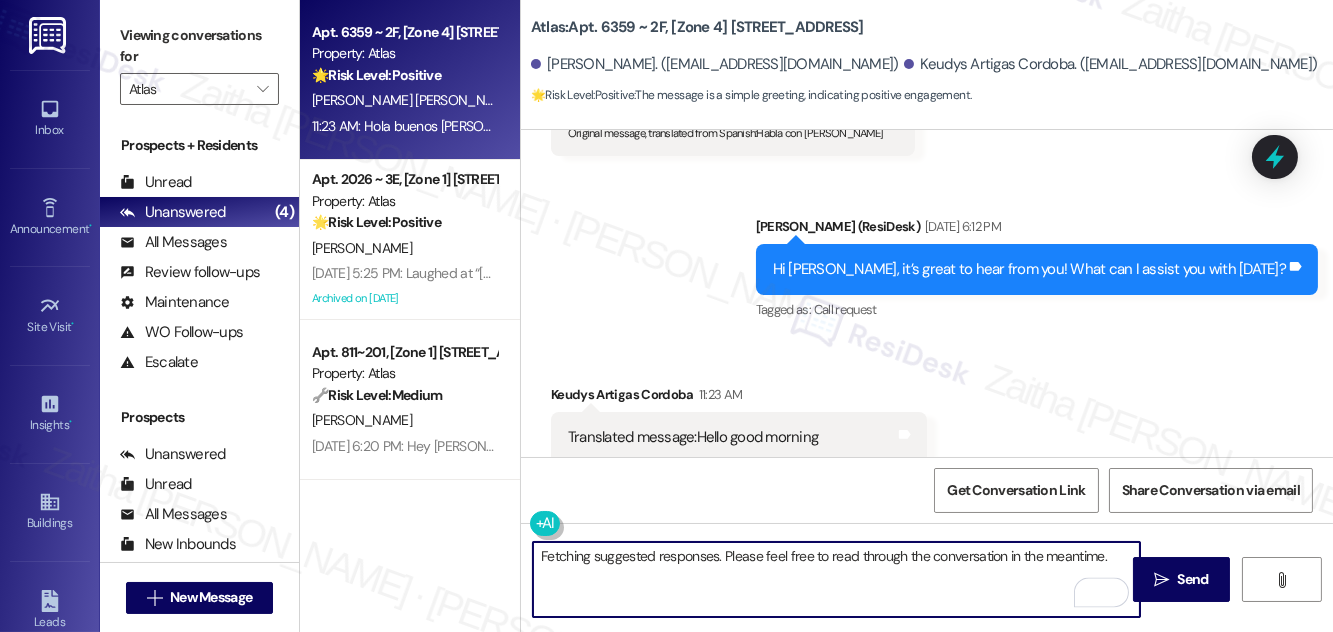 drag, startPoint x: 536, startPoint y: 557, endPoint x: 1120, endPoint y: 620, distance: 587.3883 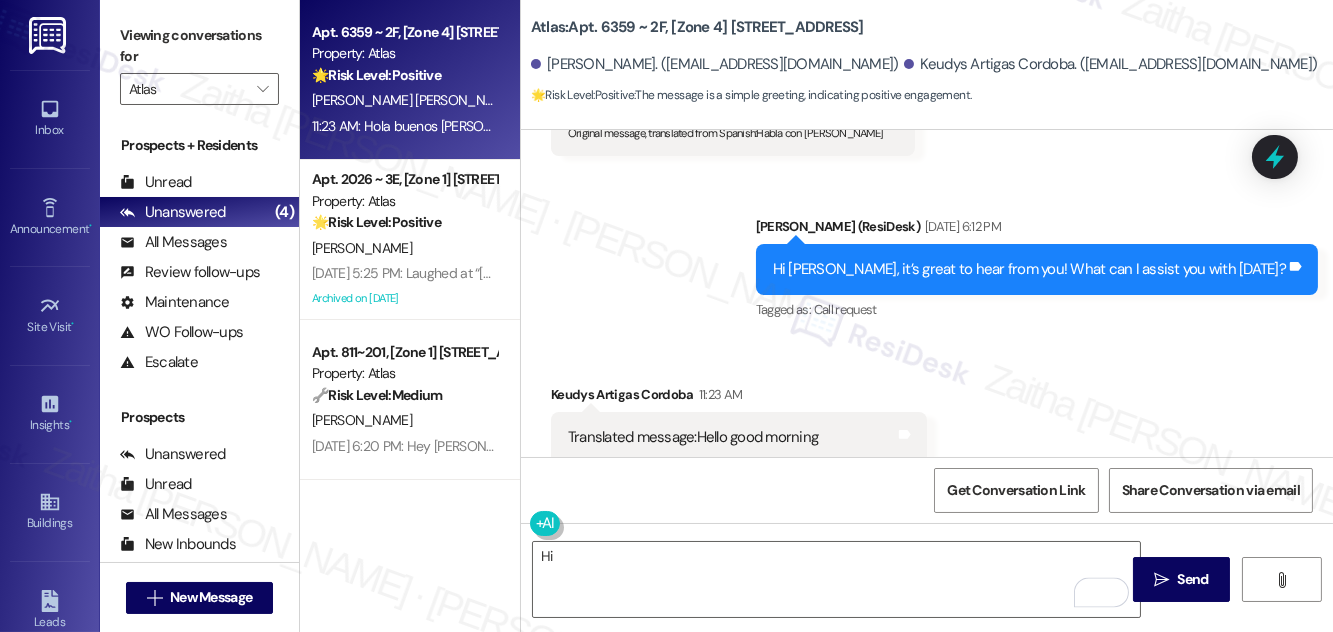 click on "Keudys Artigas Cordoba 11:23 AM" at bounding box center [739, 398] 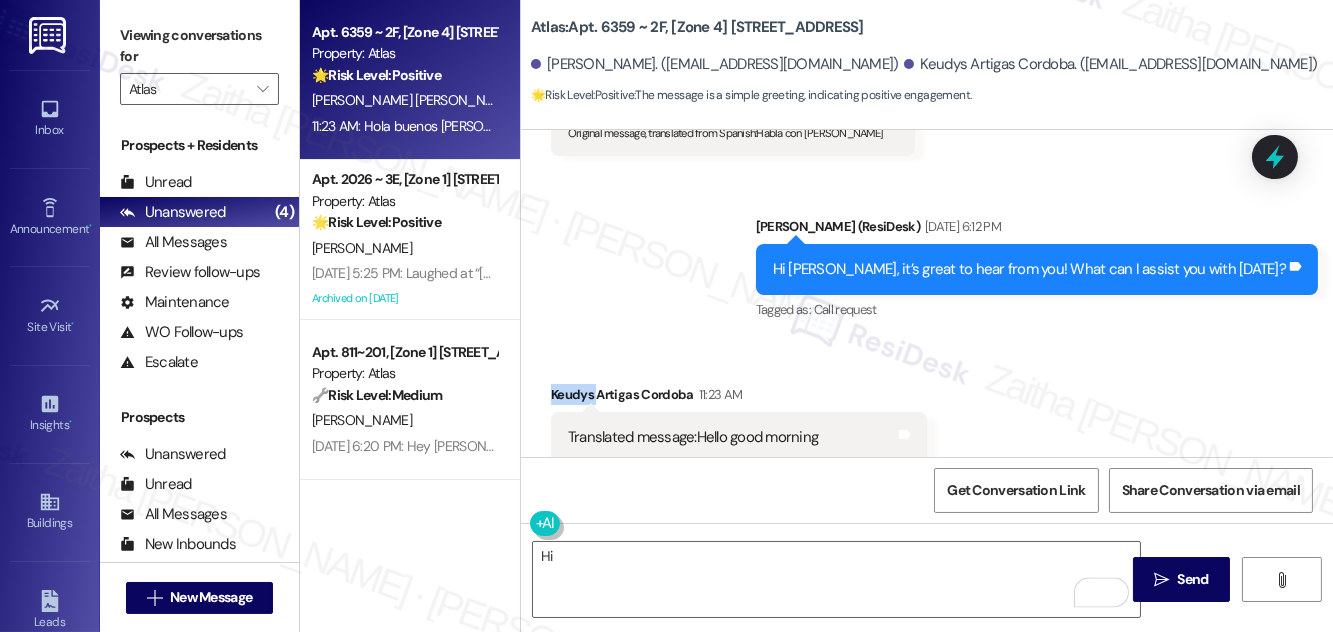 click on "Keudys Artigas Cordoba 11:23 AM" at bounding box center (739, 398) 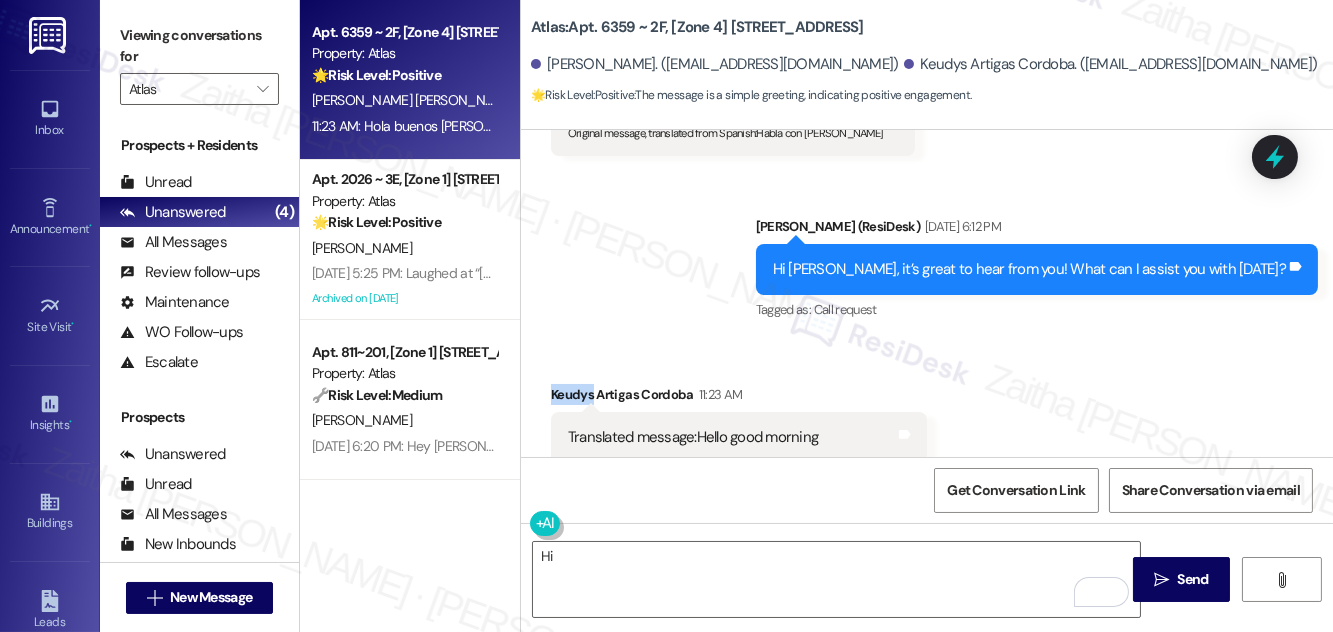 copy on "Keudys" 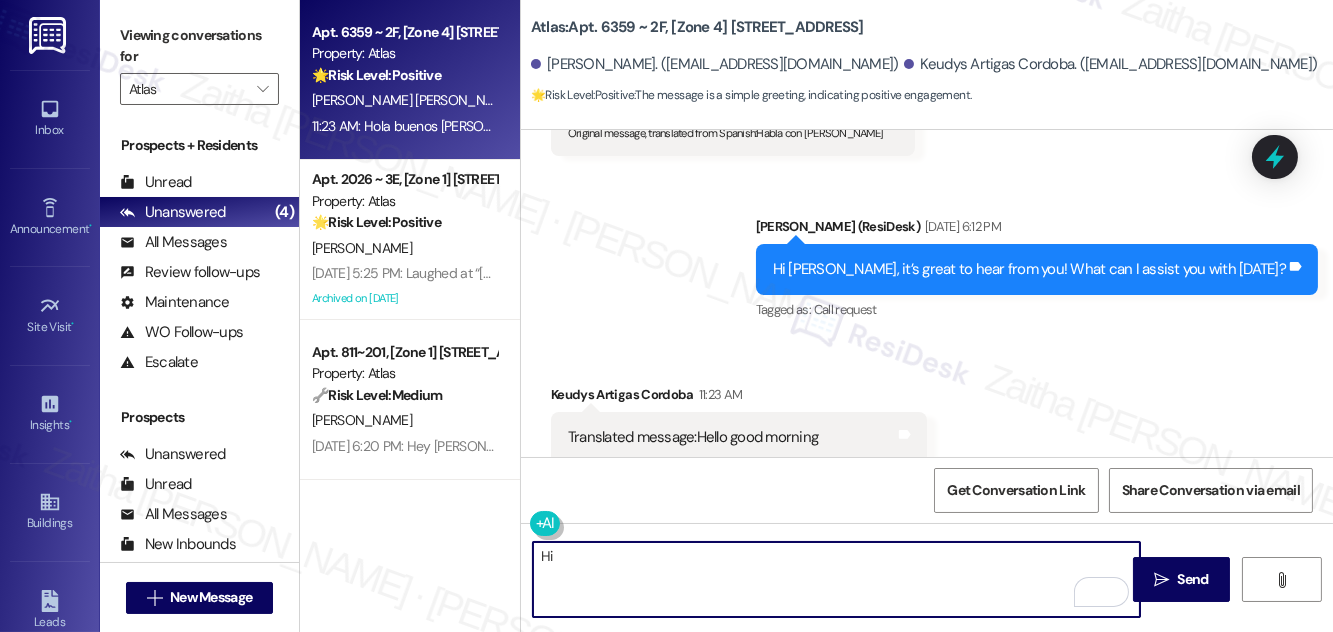 click on "Hi" at bounding box center (836, 579) 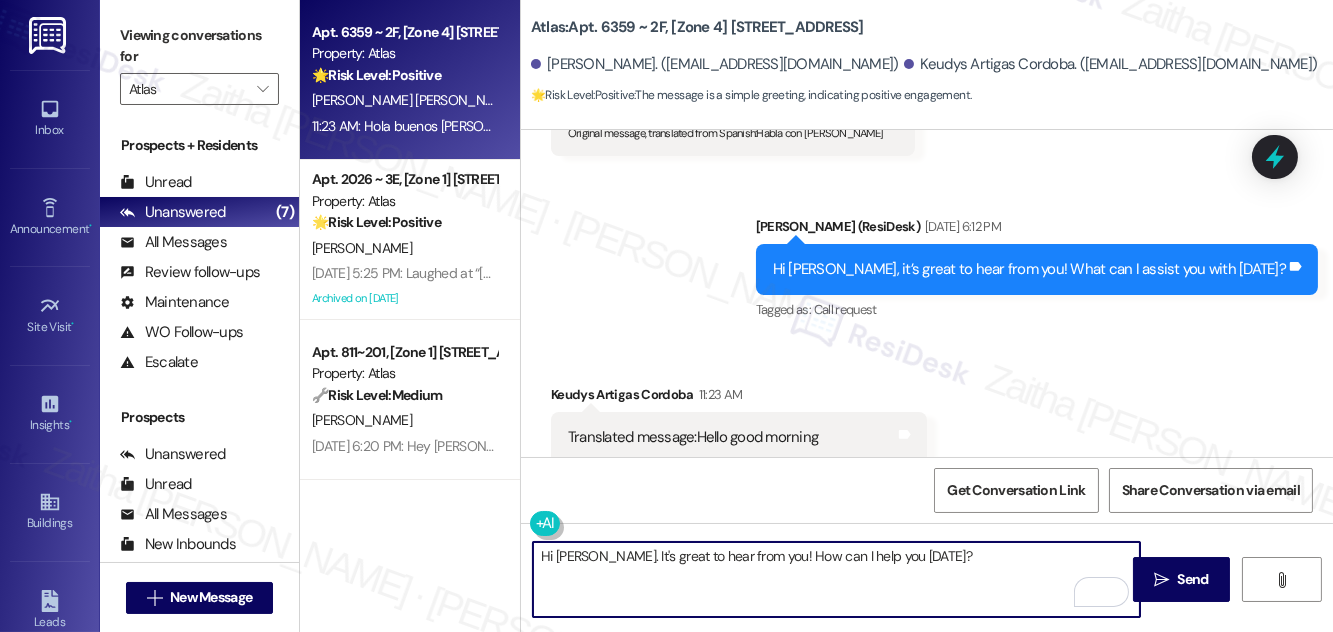 click on "Hi [PERSON_NAME]. It's great to hear from you! How can I help you [DATE]?" at bounding box center [836, 579] 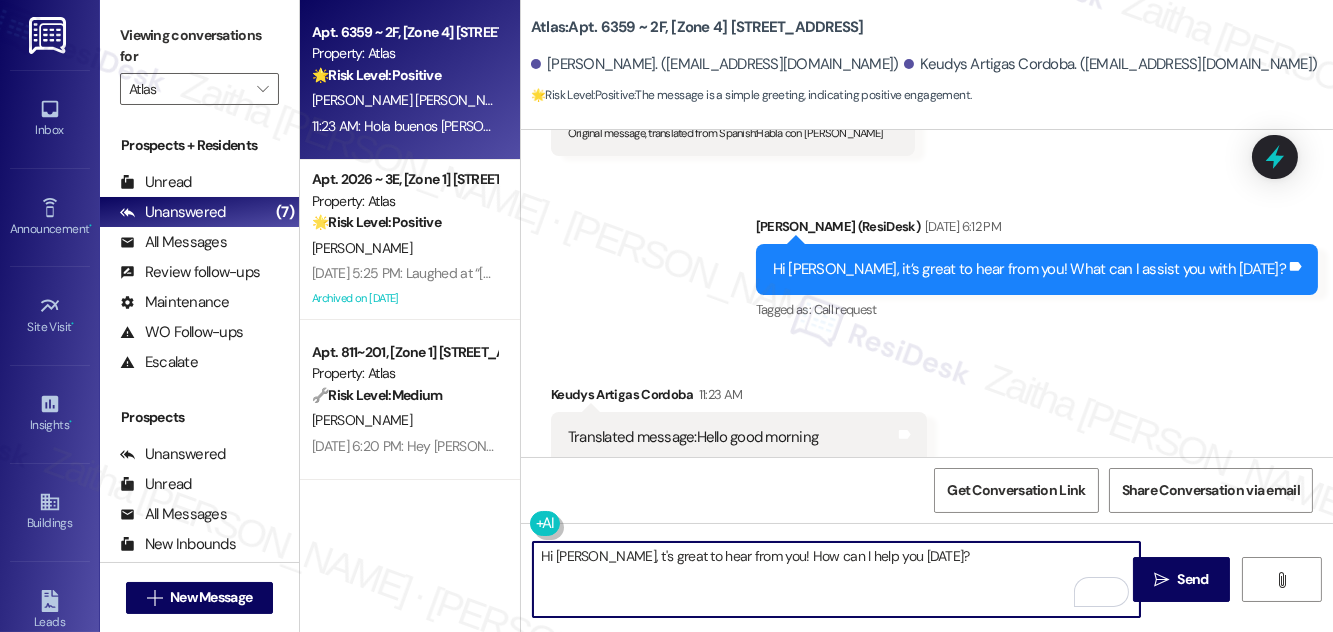 type on "Hi [PERSON_NAME], it's great to hear from you! How can I help you [DATE]?" 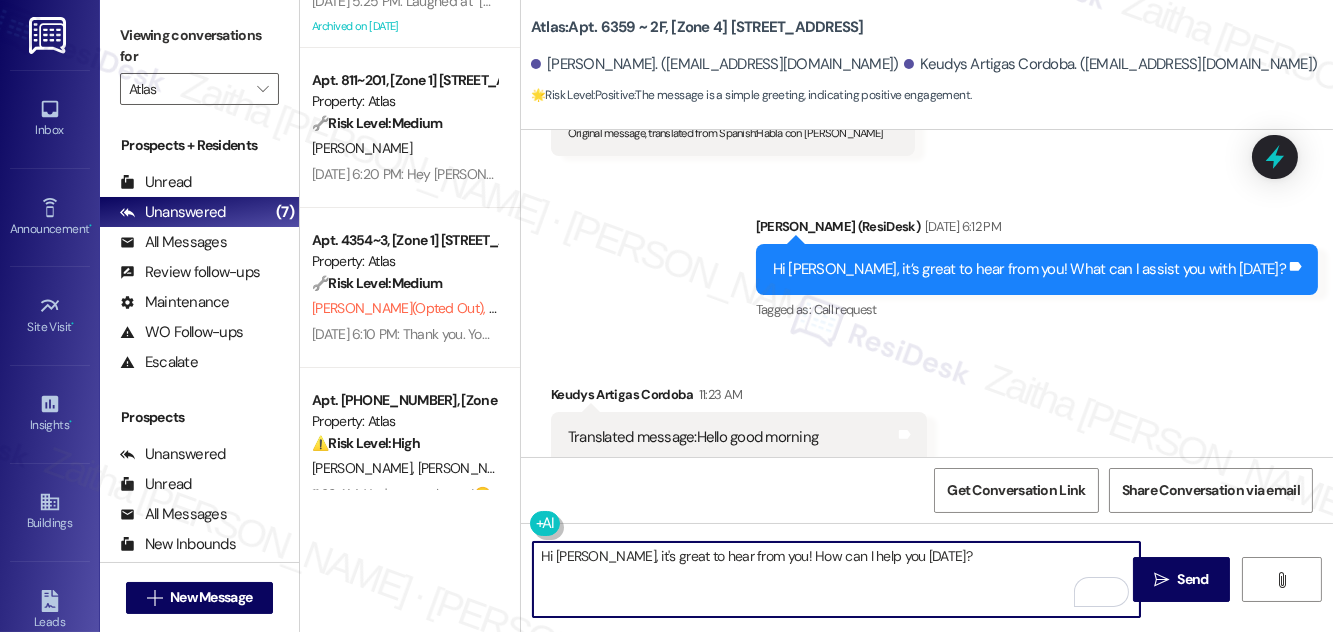 scroll, scrollTop: 0, scrollLeft: 0, axis: both 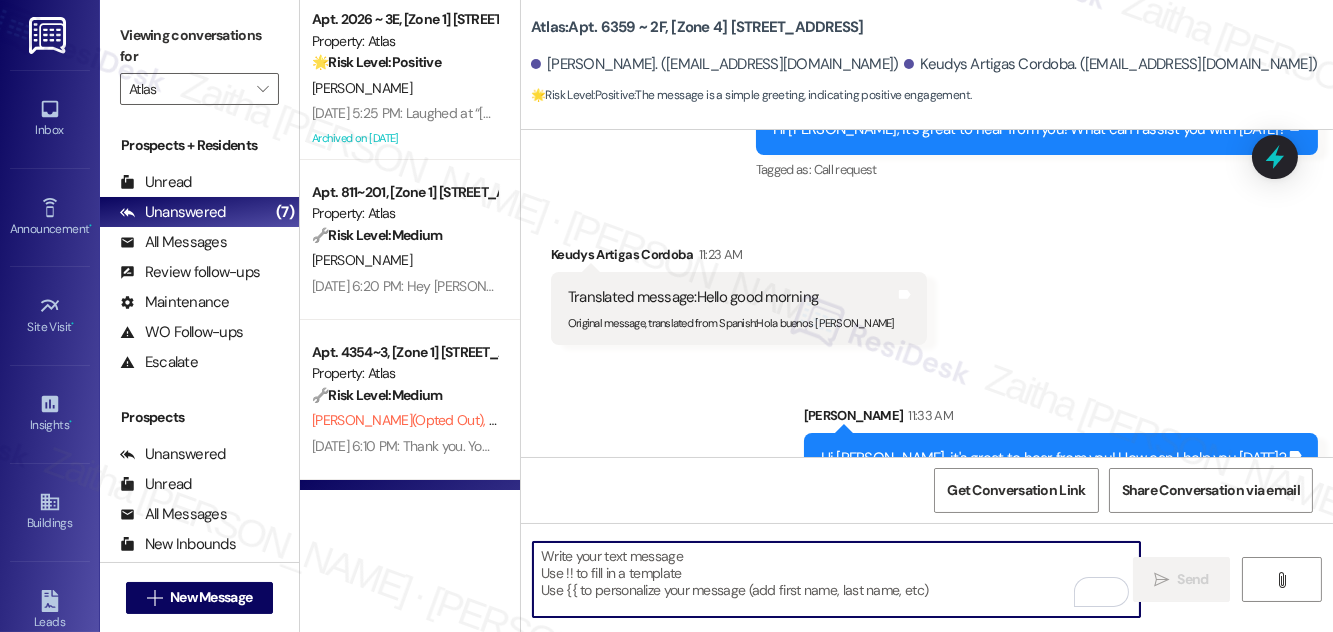 type 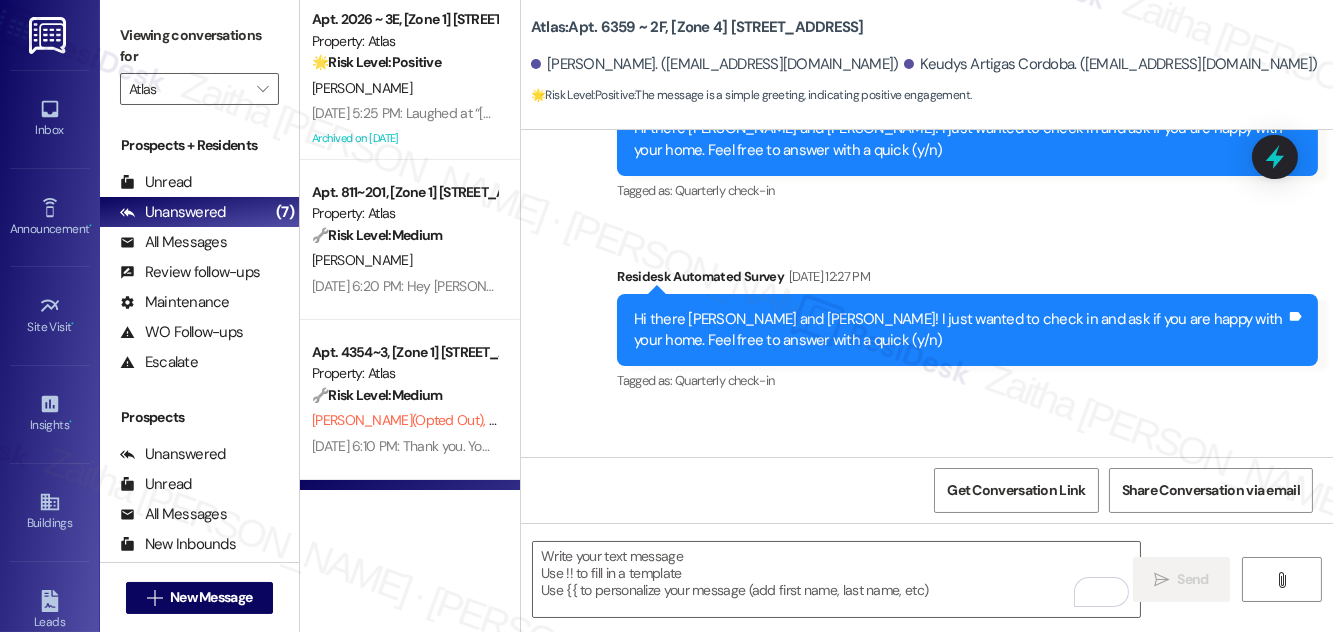 scroll, scrollTop: 3816, scrollLeft: 0, axis: vertical 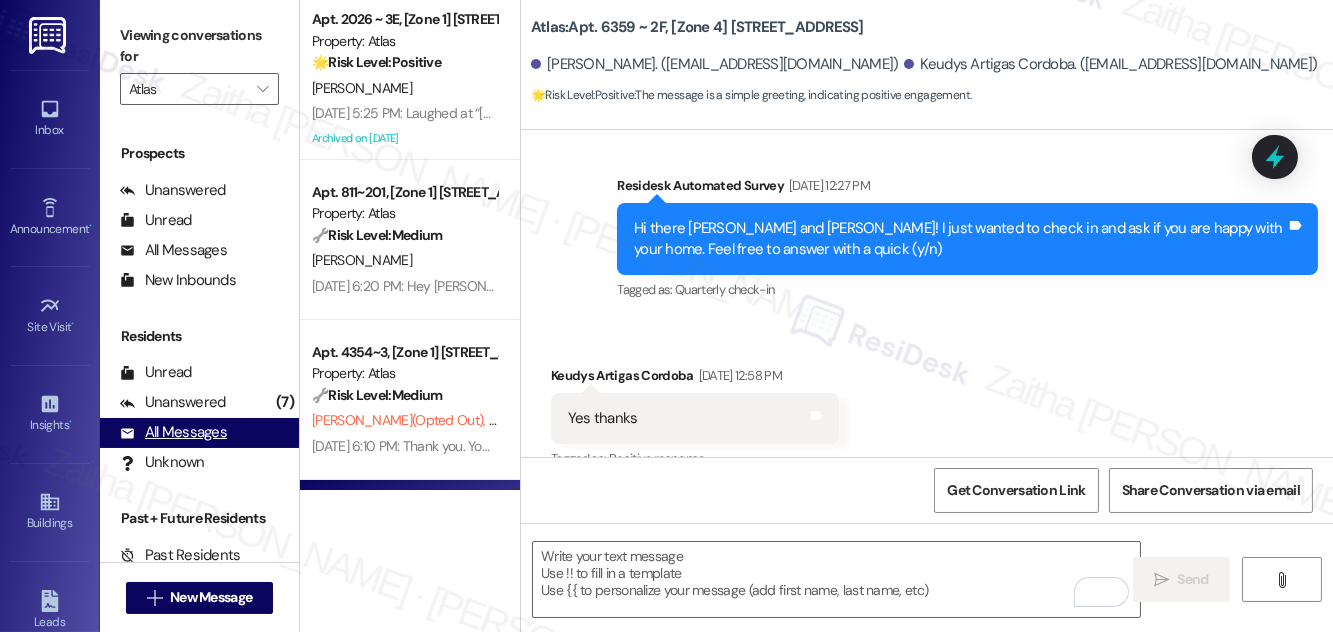 click on "All Messages" at bounding box center [173, 432] 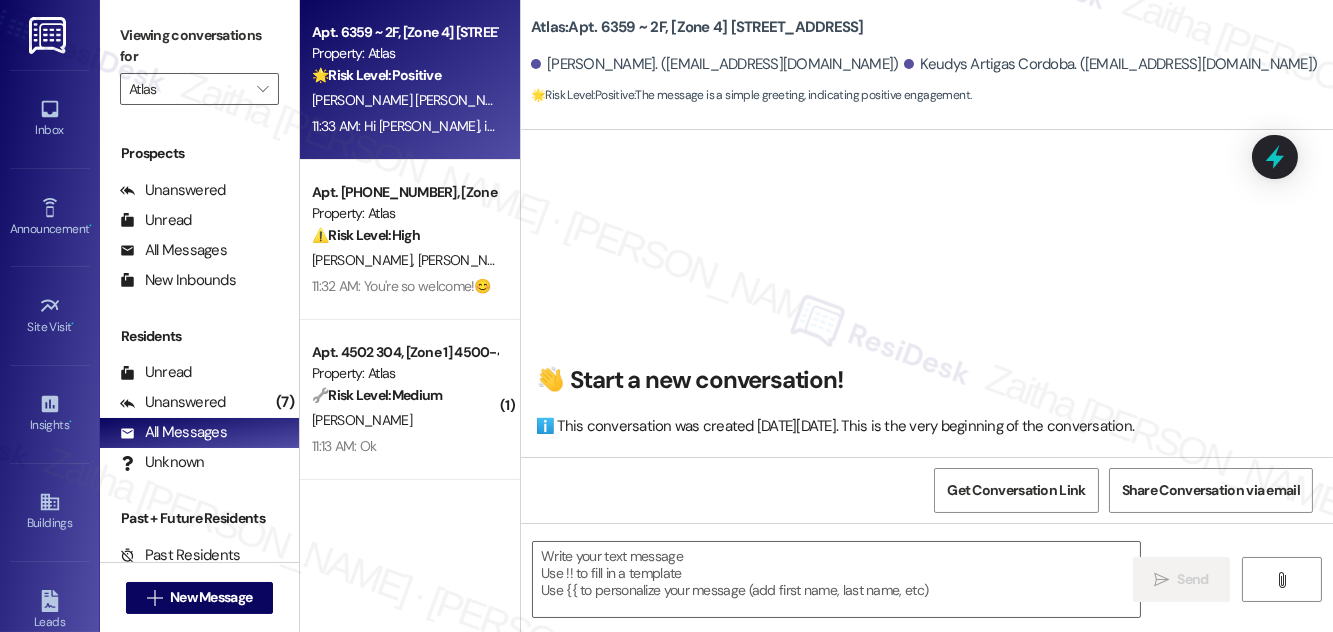 type on "Fetching suggested responses. Please feel free to read through the conversation in the meantime." 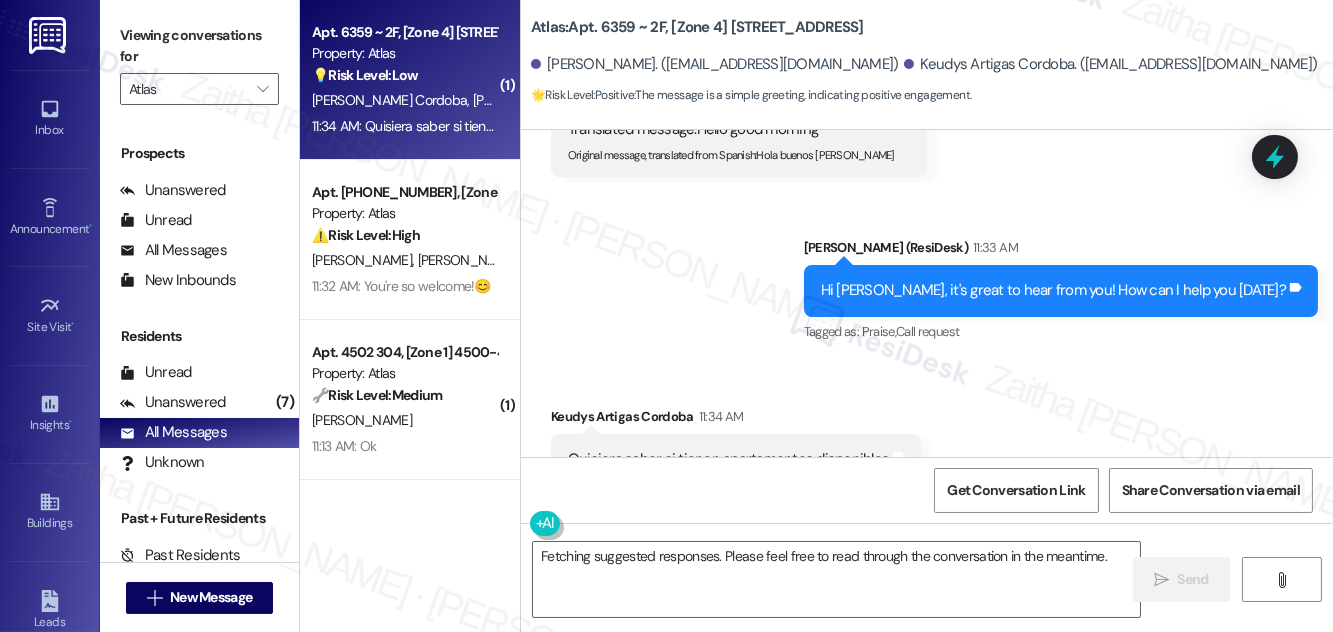 scroll, scrollTop: 5621, scrollLeft: 0, axis: vertical 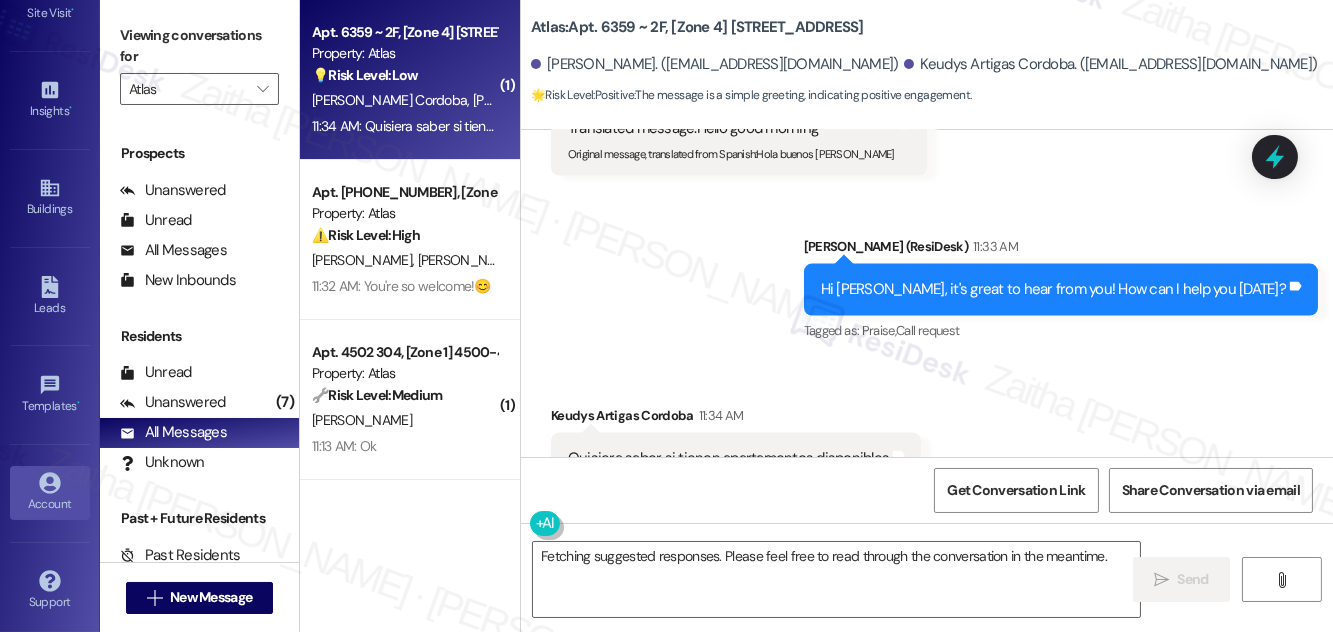 click on "Account" at bounding box center [50, 504] 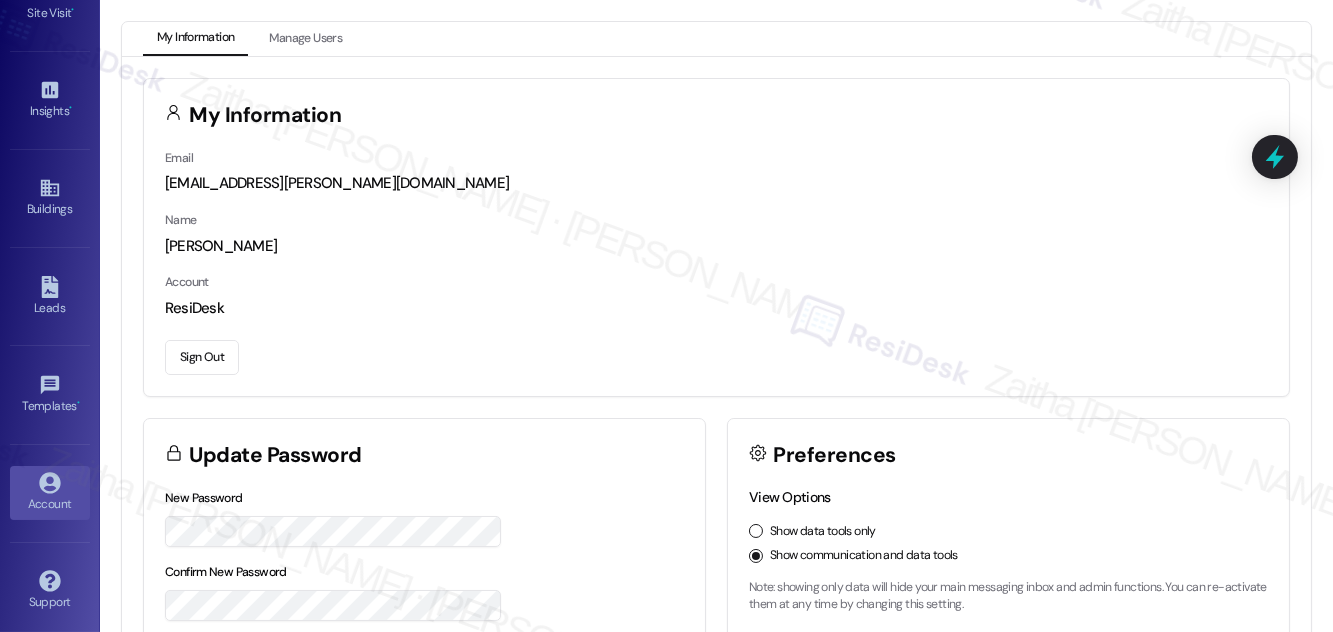 click on "Sign Out" at bounding box center [202, 357] 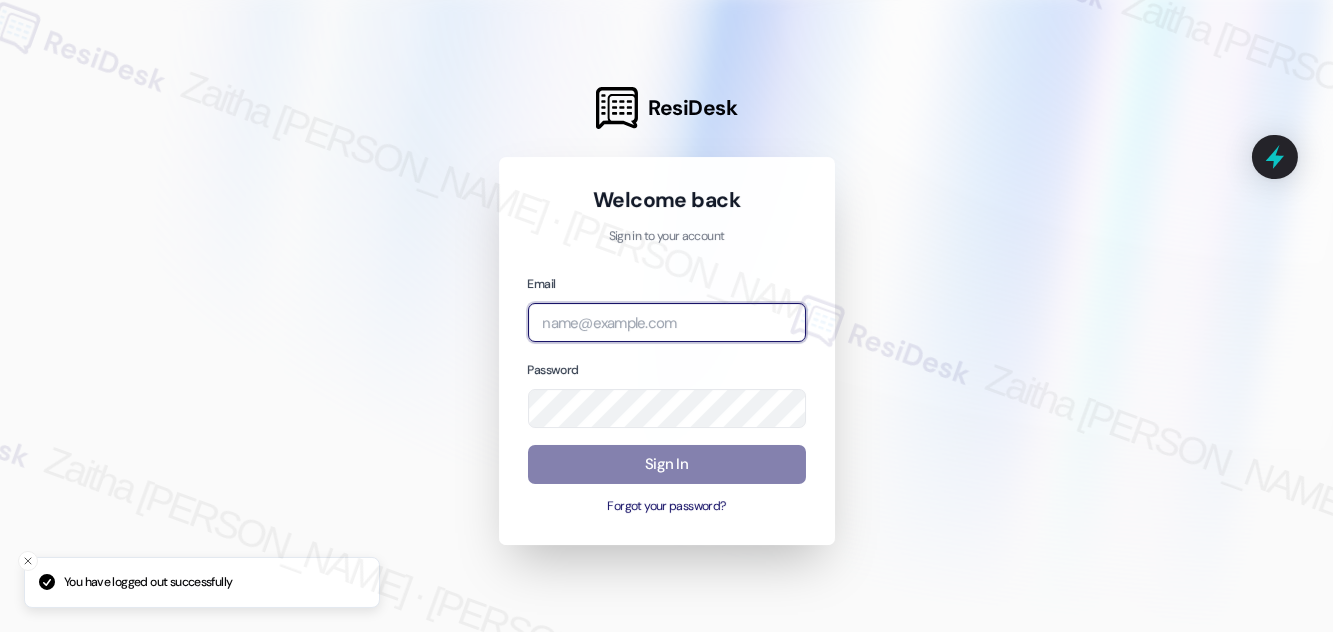 click at bounding box center (667, 322) 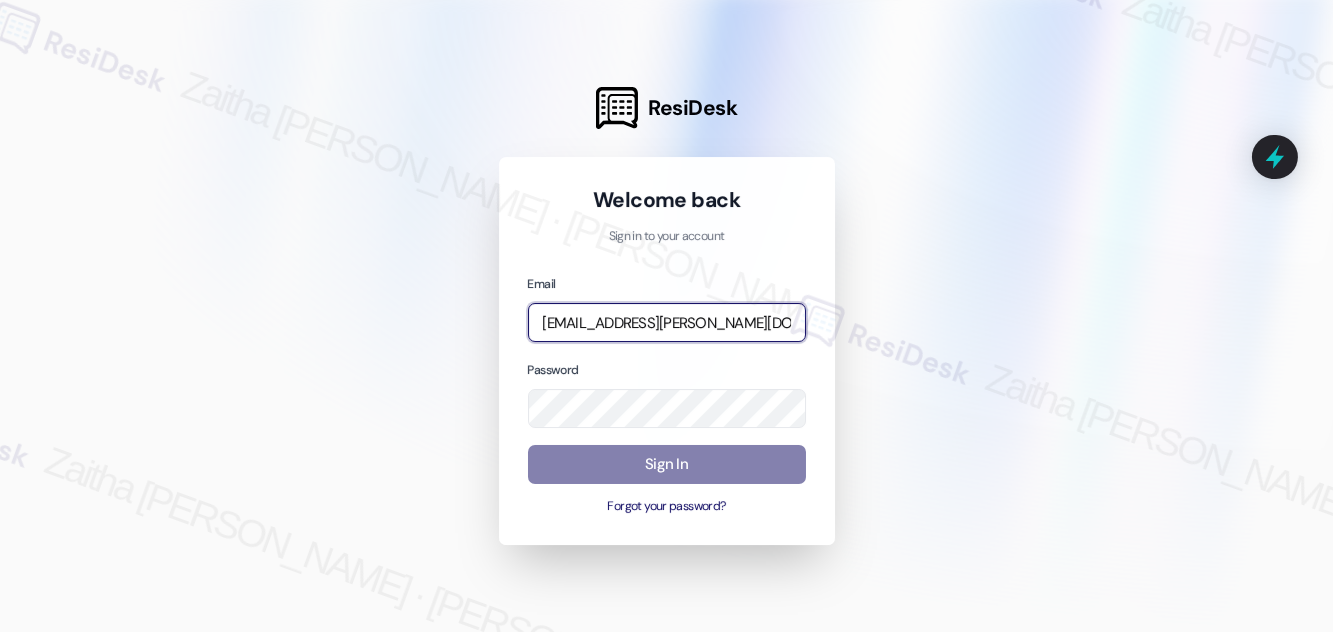 type on "[EMAIL_ADDRESS][PERSON_NAME][DOMAIN_NAME]" 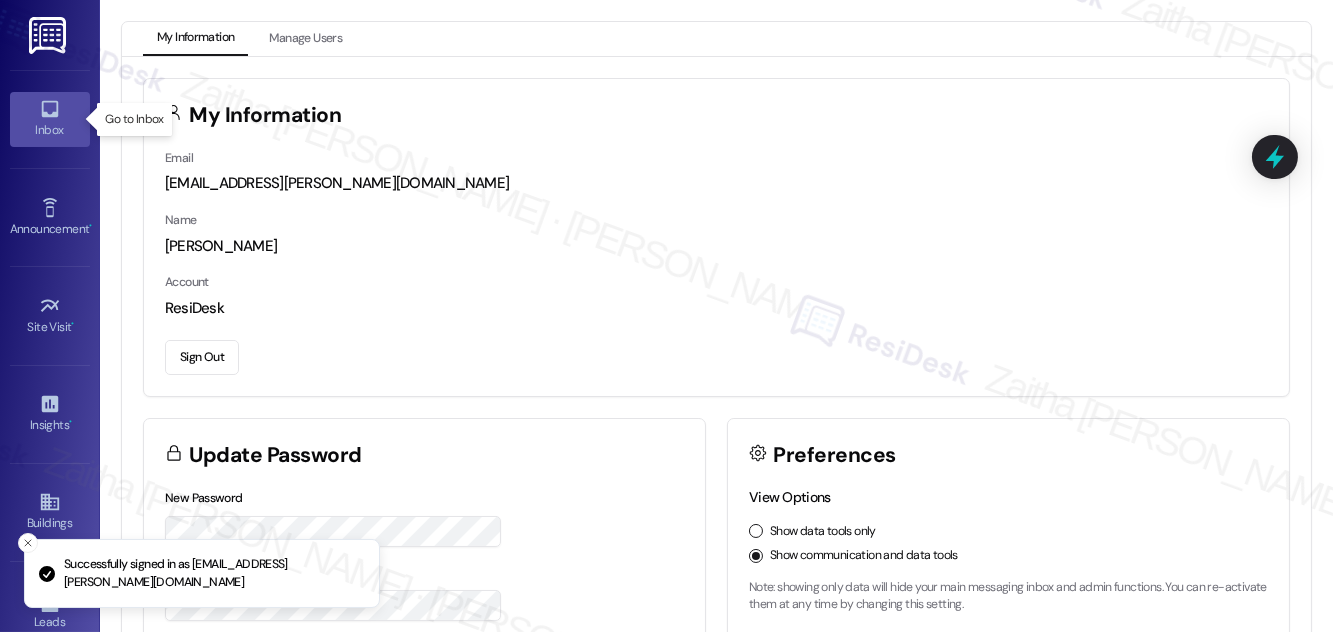 click on "Inbox" at bounding box center [50, 130] 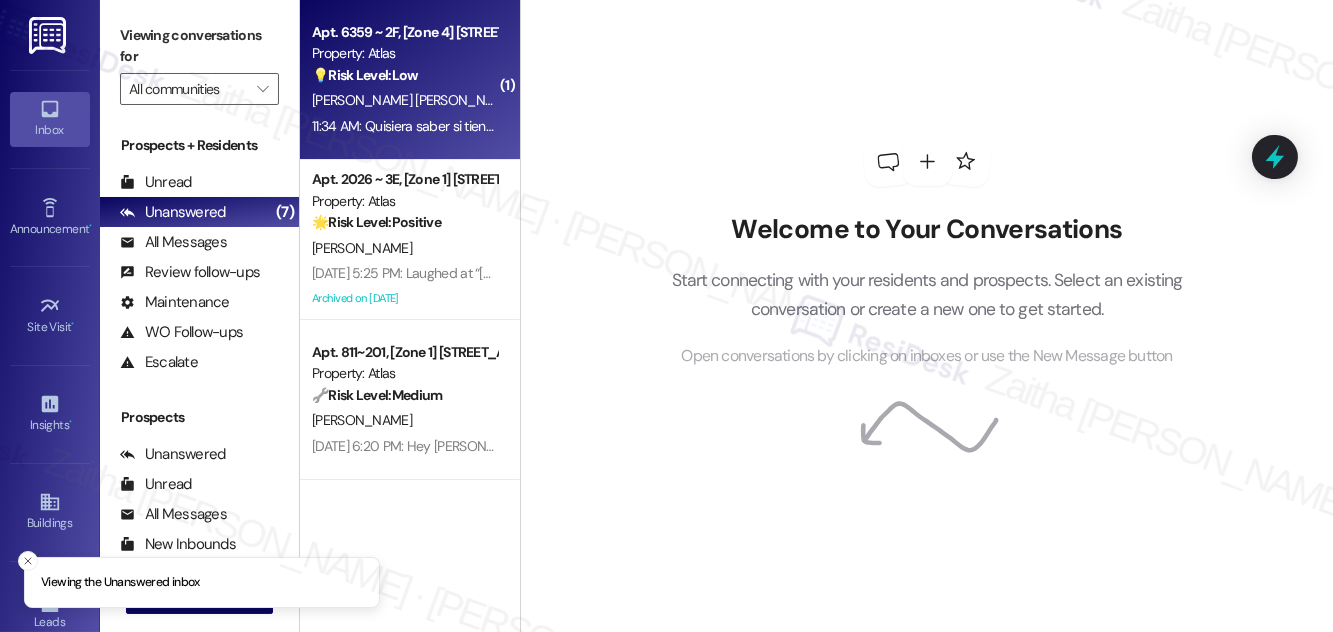 click on "💡  Risk Level:  Low The resident is inquiring about apartment availability, which is a non-essential request." at bounding box center [404, 75] 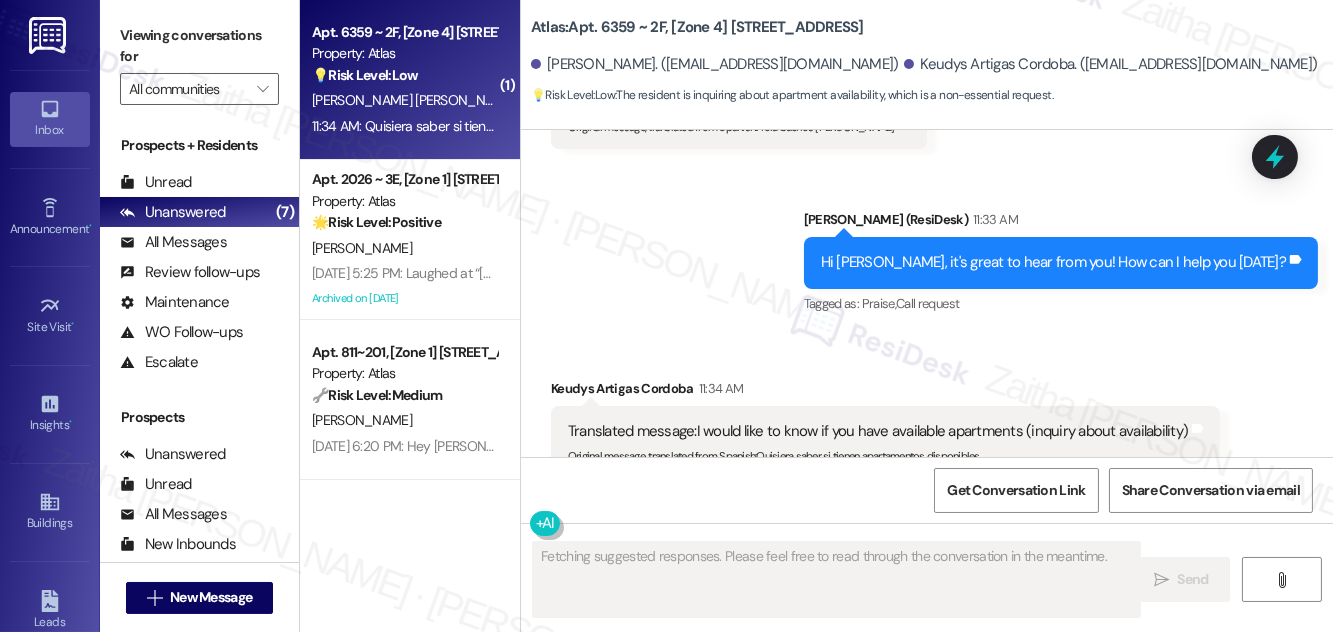 scroll, scrollTop: 5982, scrollLeft: 0, axis: vertical 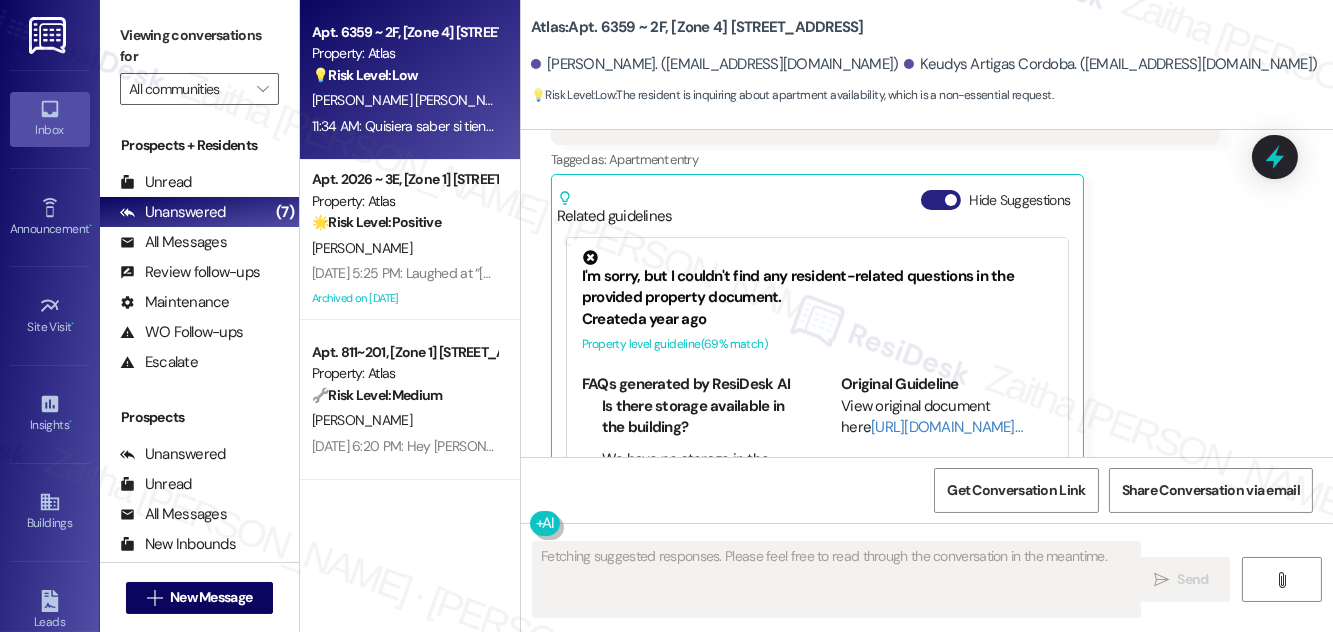 click on "Hide Suggestions" at bounding box center (941, 200) 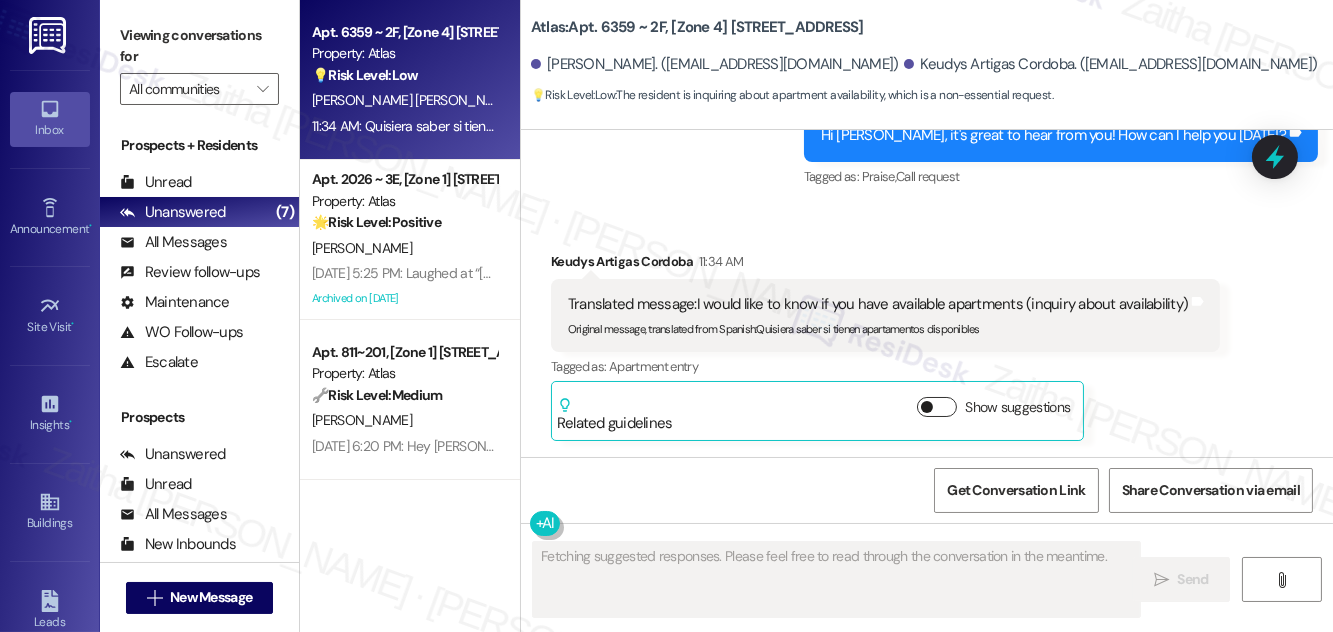 scroll, scrollTop: 5730, scrollLeft: 0, axis: vertical 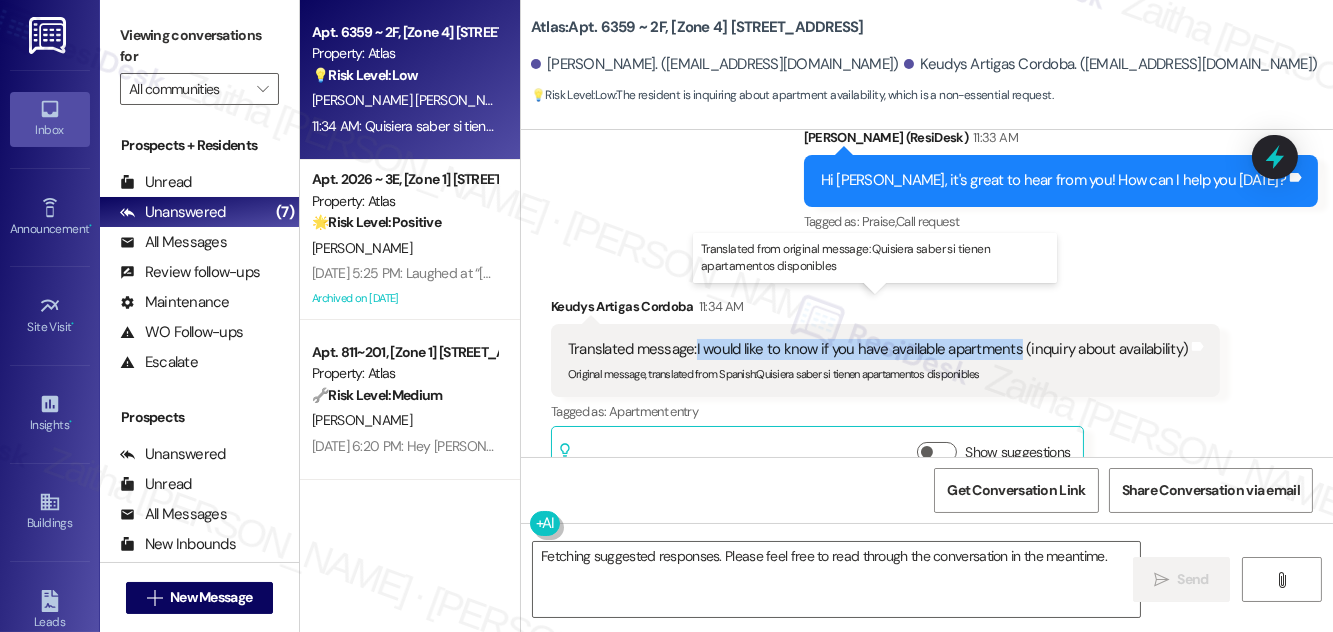 drag, startPoint x: 695, startPoint y: 298, endPoint x: 1017, endPoint y: 303, distance: 322.03882 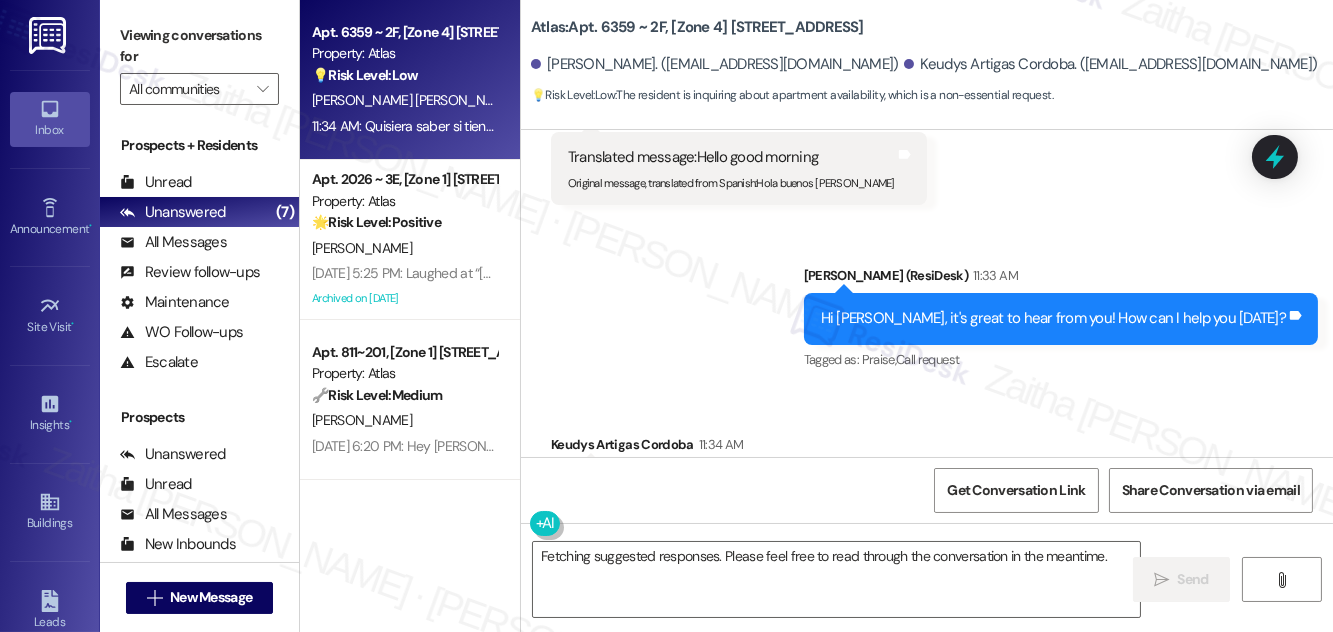 scroll, scrollTop: 5730, scrollLeft: 0, axis: vertical 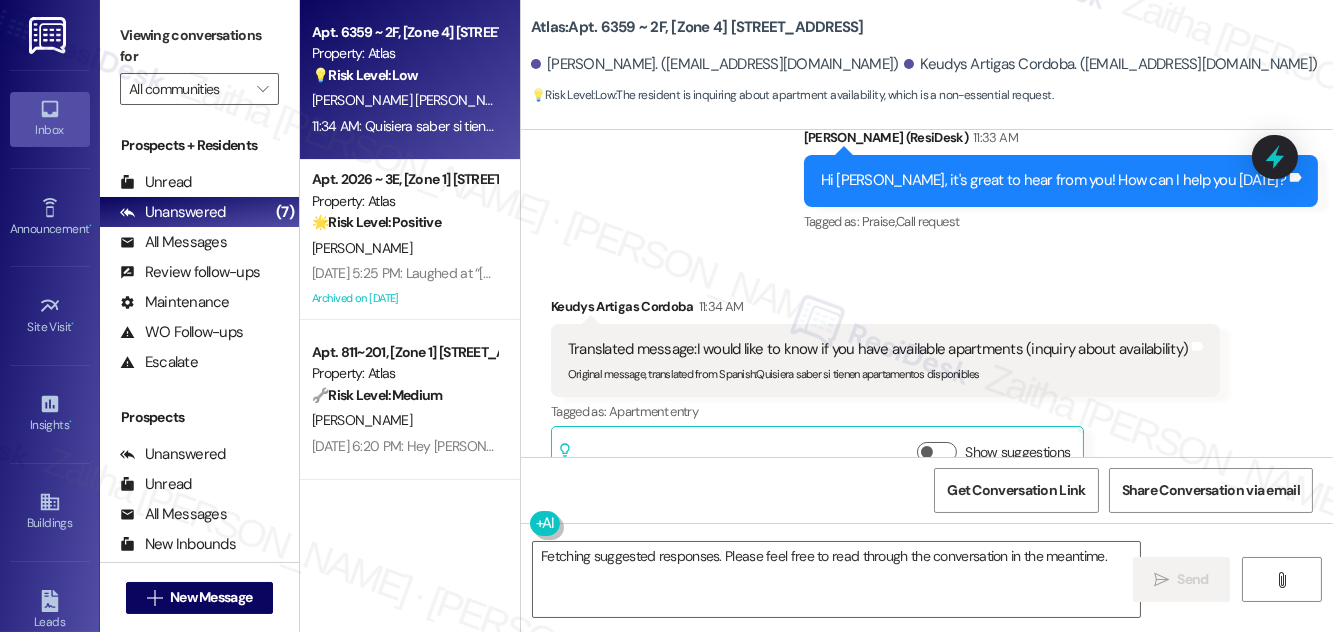click on "Received via SMS Keudys Artigas Cordoba 11:34 AM Translated message:  I would like to know if you have available apartments (inquiry about availability) Original message, translated from   Spanish :  Quisiera saber si tienen apartamentos disponibles  Translated from original message: Quisiera saber si tienen apartamentos disponibles  Tags and notes Tagged as:   Apartment entry Click to highlight conversations about Apartment entry  Related guidelines Show suggestions" at bounding box center [927, 376] 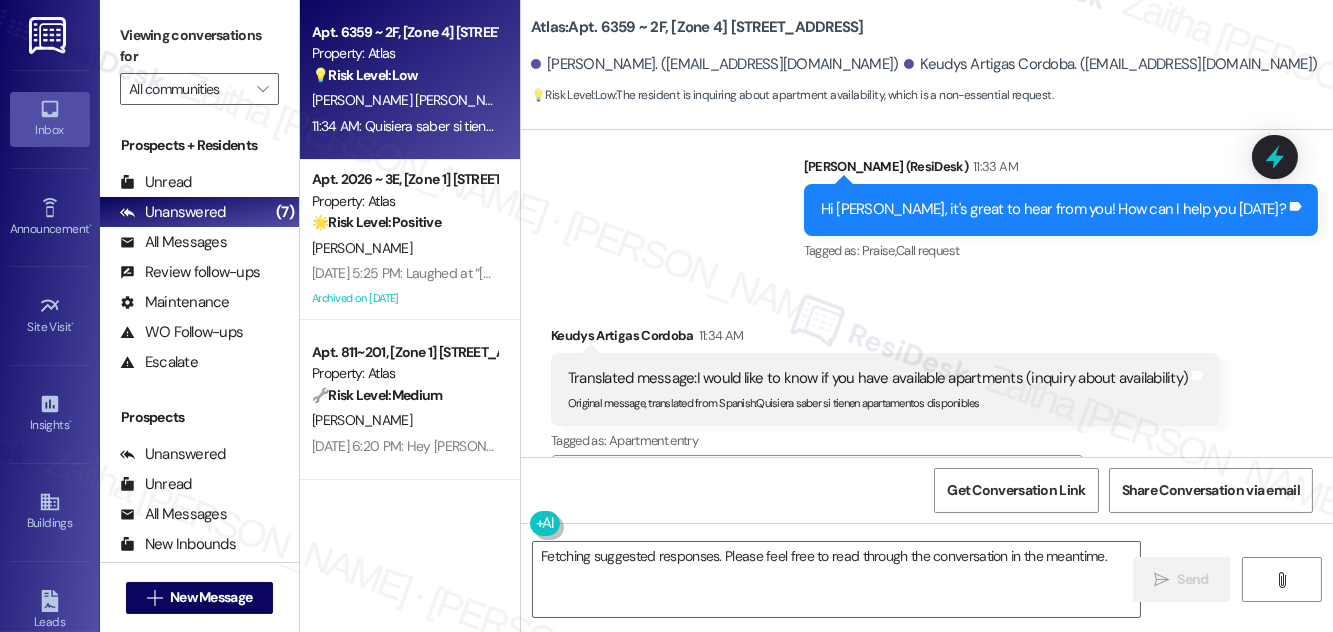 scroll, scrollTop: 5730, scrollLeft: 0, axis: vertical 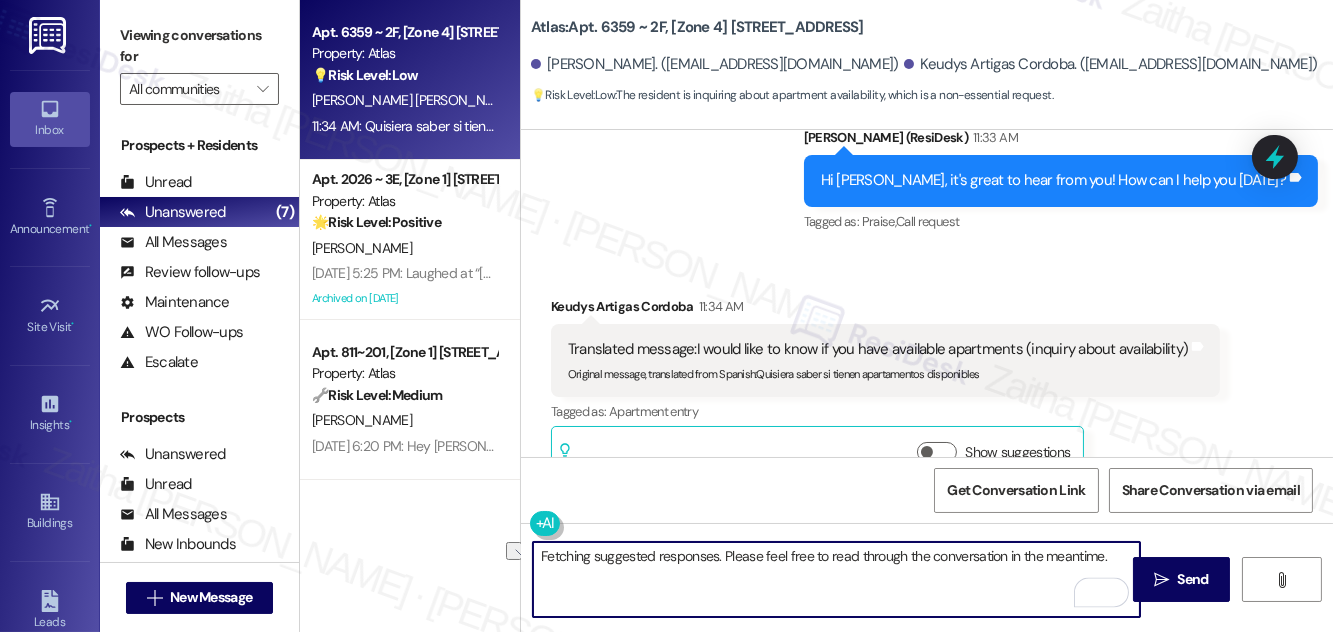 drag, startPoint x: 537, startPoint y: 556, endPoint x: 1102, endPoint y: 567, distance: 565.10706 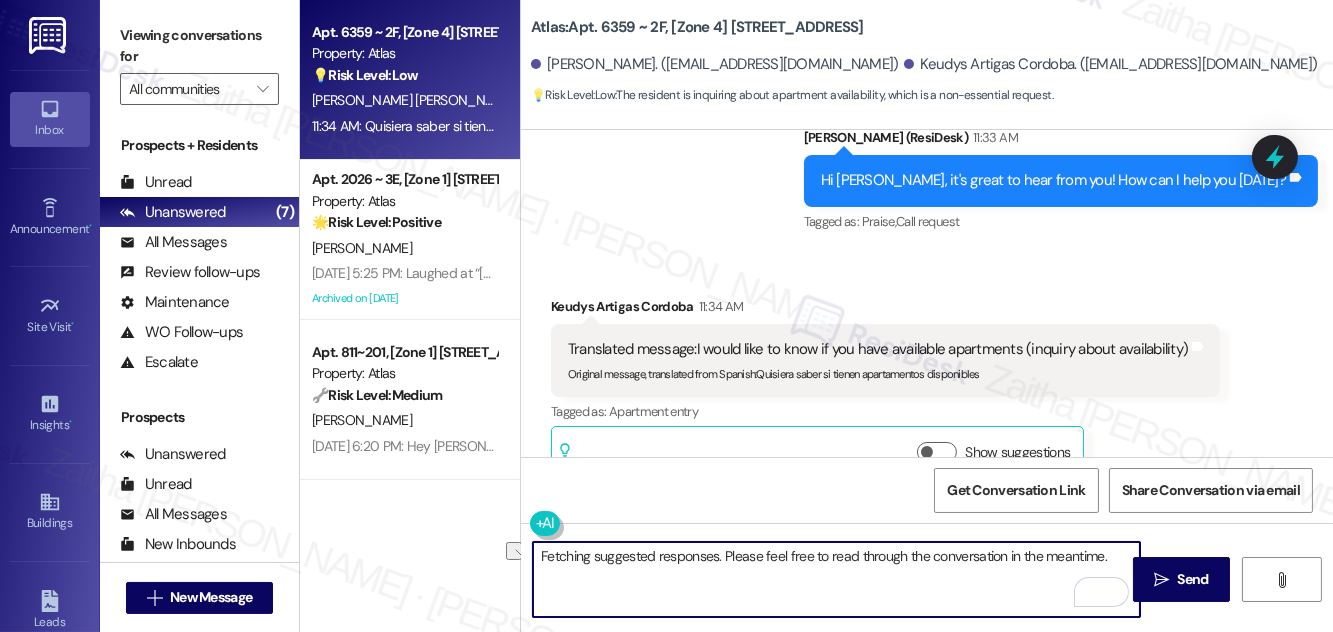 type on "." 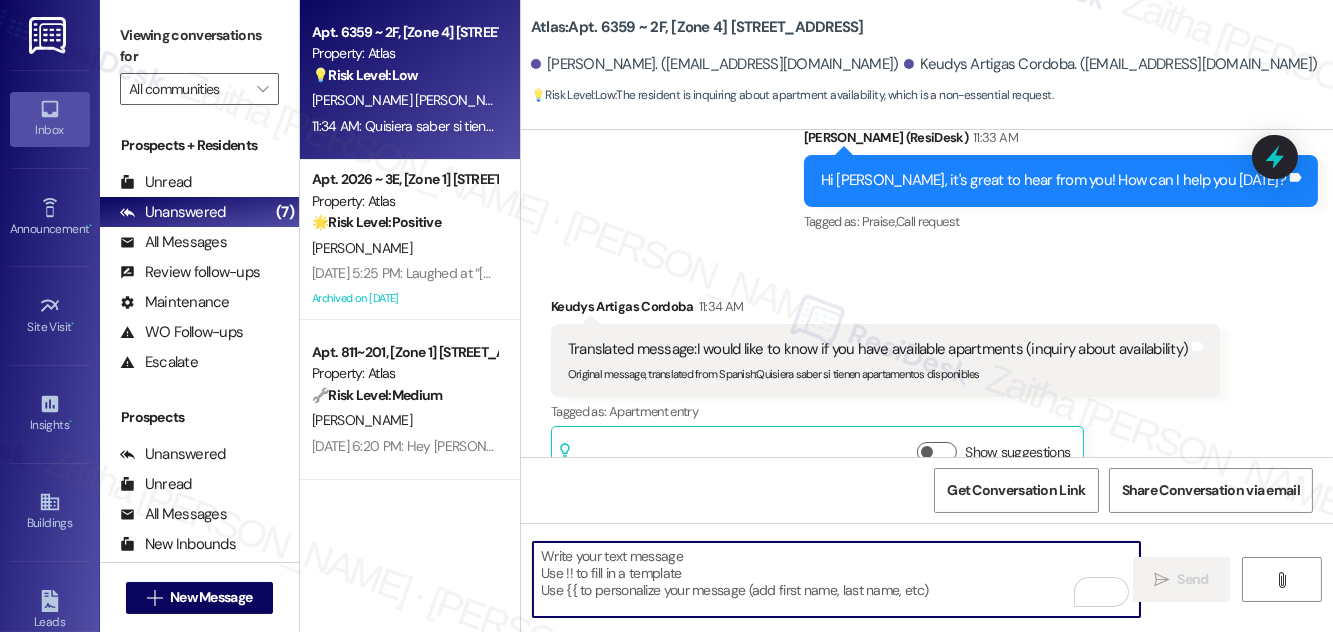 paste on "I'd be happy to check on availability for you. Could you please let me know what type of unit you're looking for—such as the number of bedrooms, bathrooms, or any specific preferences? That’ll help me provide options that best fit your needs." 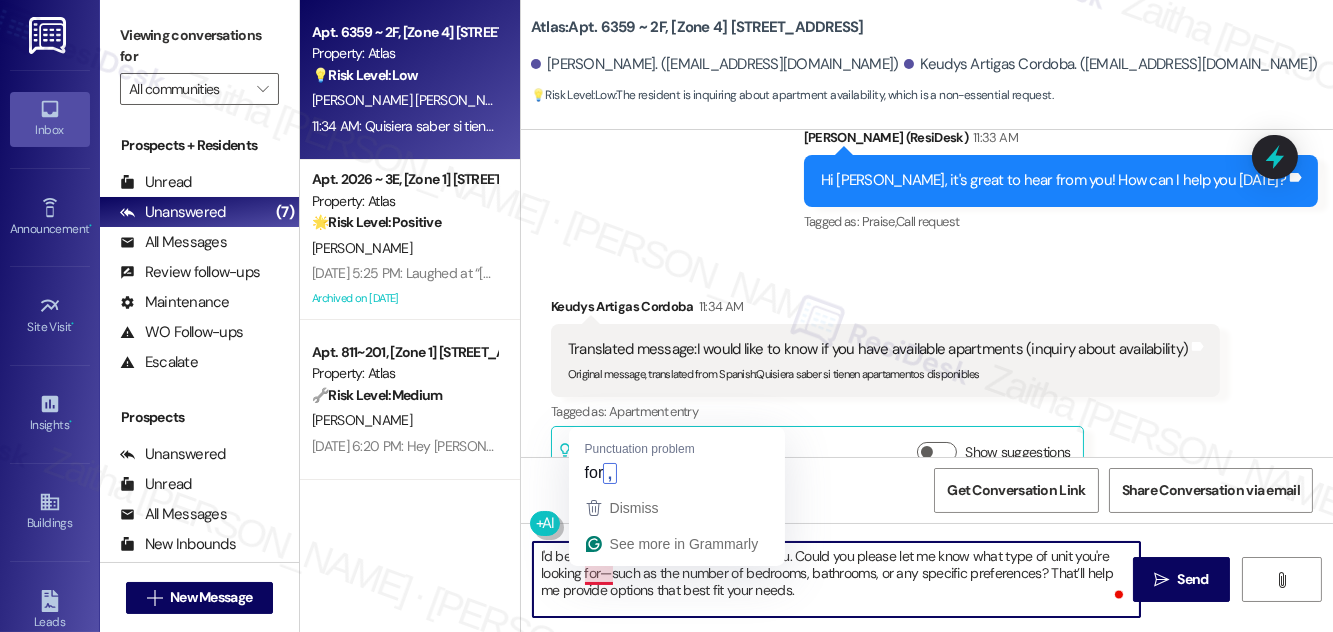 click on "I'd be happy to check on availability for you. Could you please let me know what type of unit you're looking for—such as the number of bedrooms, bathrooms, or any specific preferences? That’ll help me provide options that best fit your needs." at bounding box center [836, 579] 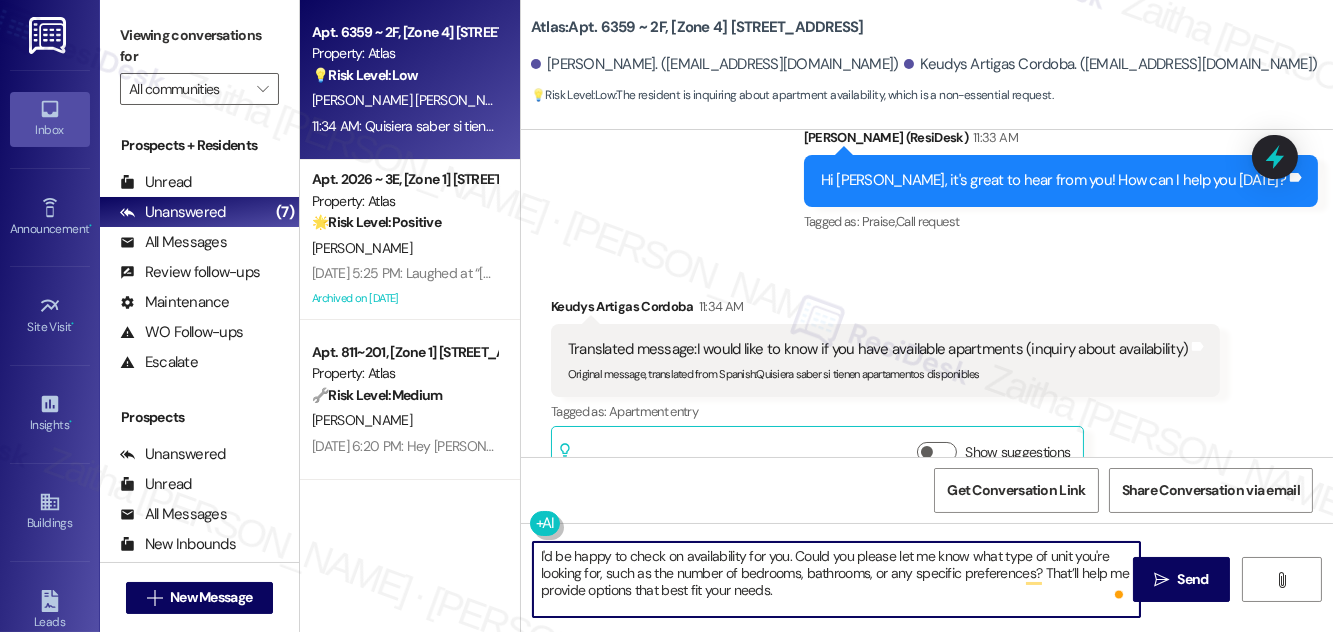 click on "I'd be happy to check on availability for you. Could you please let me know what type of unit you're looking for, such as the number of bedrooms, bathrooms, or any specific preferences? That’ll help me provide options that best fit your needs." at bounding box center (836, 579) 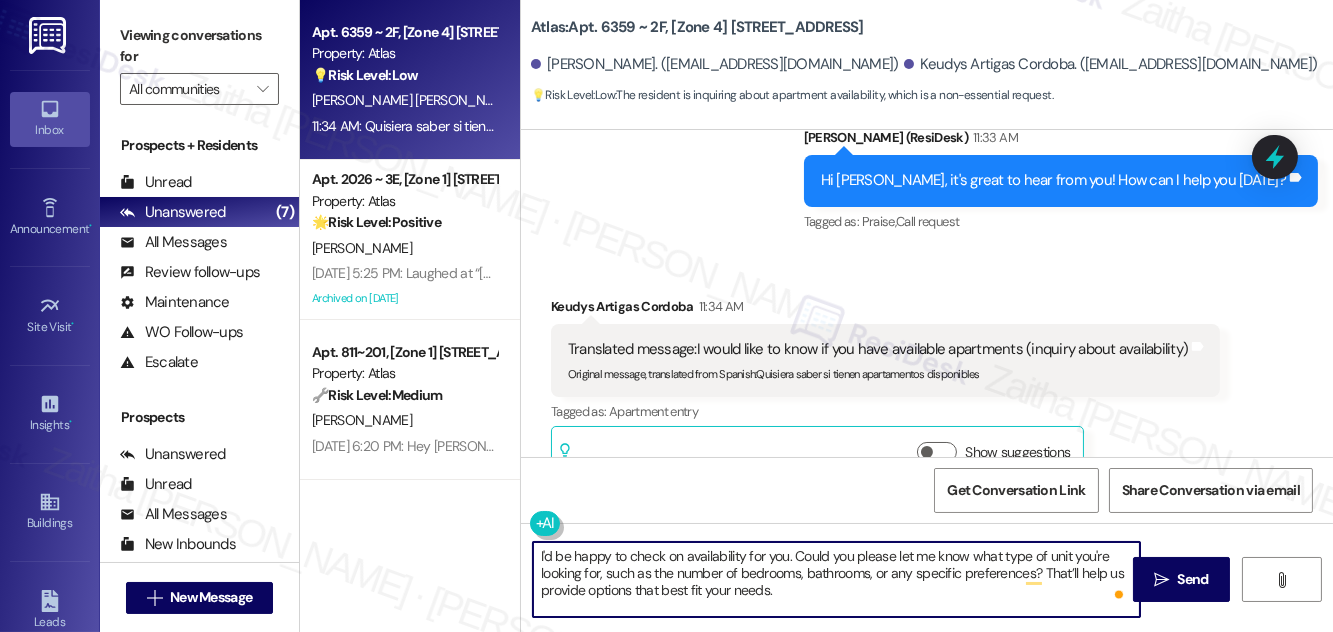 click on "I'd be happy to check on availability for you. Could you please let me know what type of unit you're looking for, such as the number of bedrooms, bathrooms, or any specific preferences? That’ll help us provide options that best fit your needs." at bounding box center [836, 579] 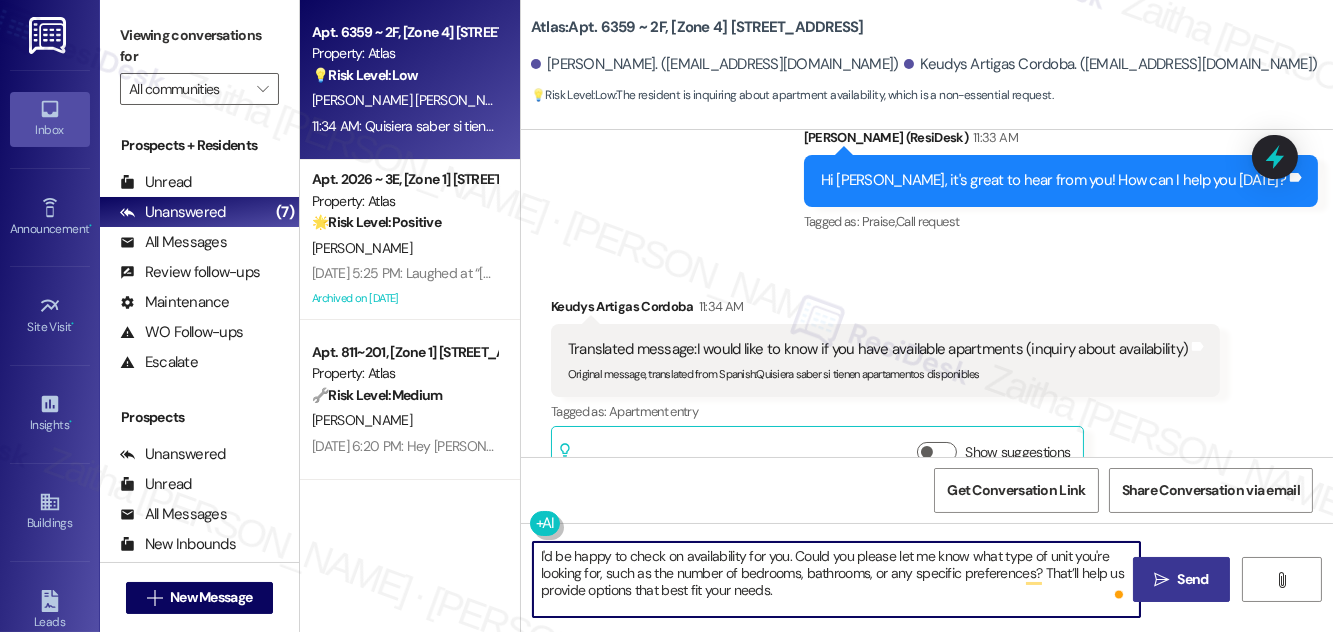 type on "I'd be happy to check on availability for you. Could you please let me know what type of unit you're looking for, such as the number of bedrooms, bathrooms, or any specific preferences? That’ll help us provide options that best fit your needs." 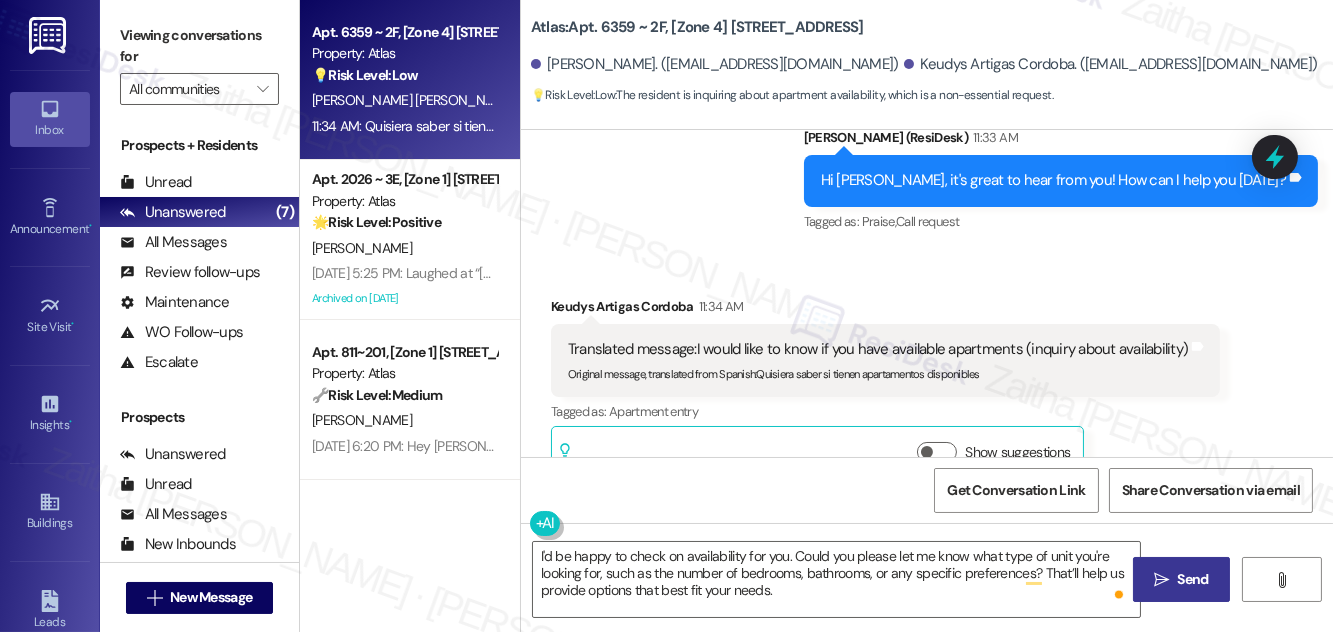 click on "Send" at bounding box center [1193, 579] 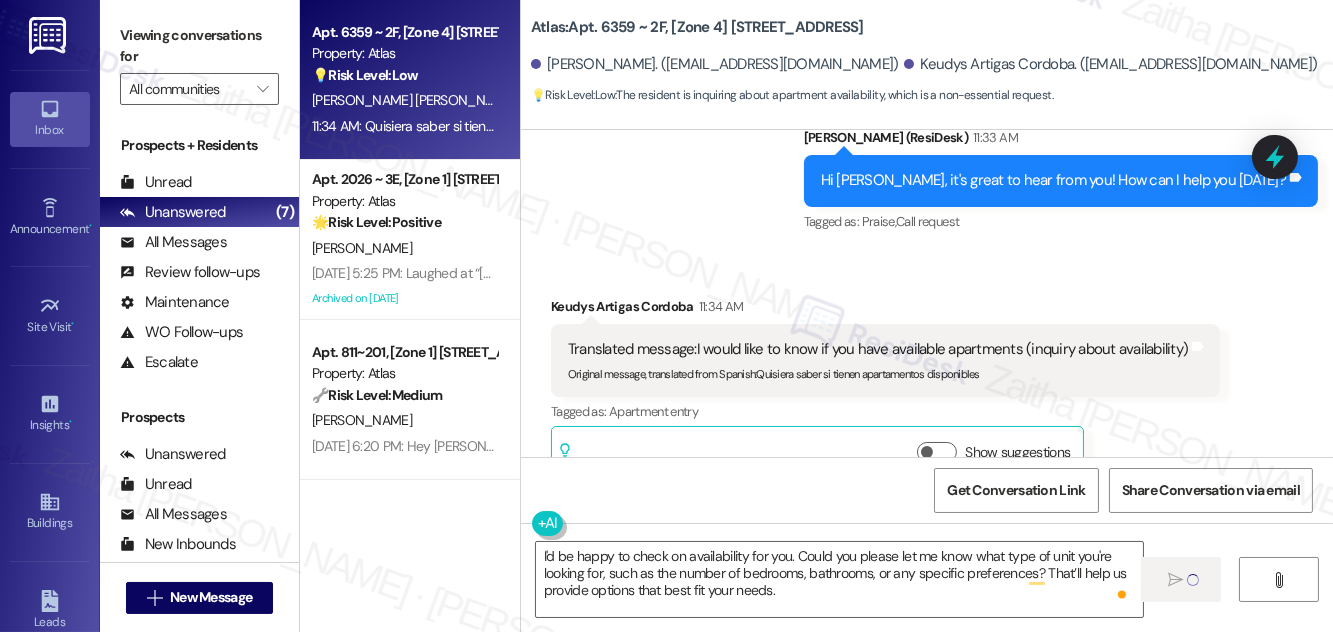 type 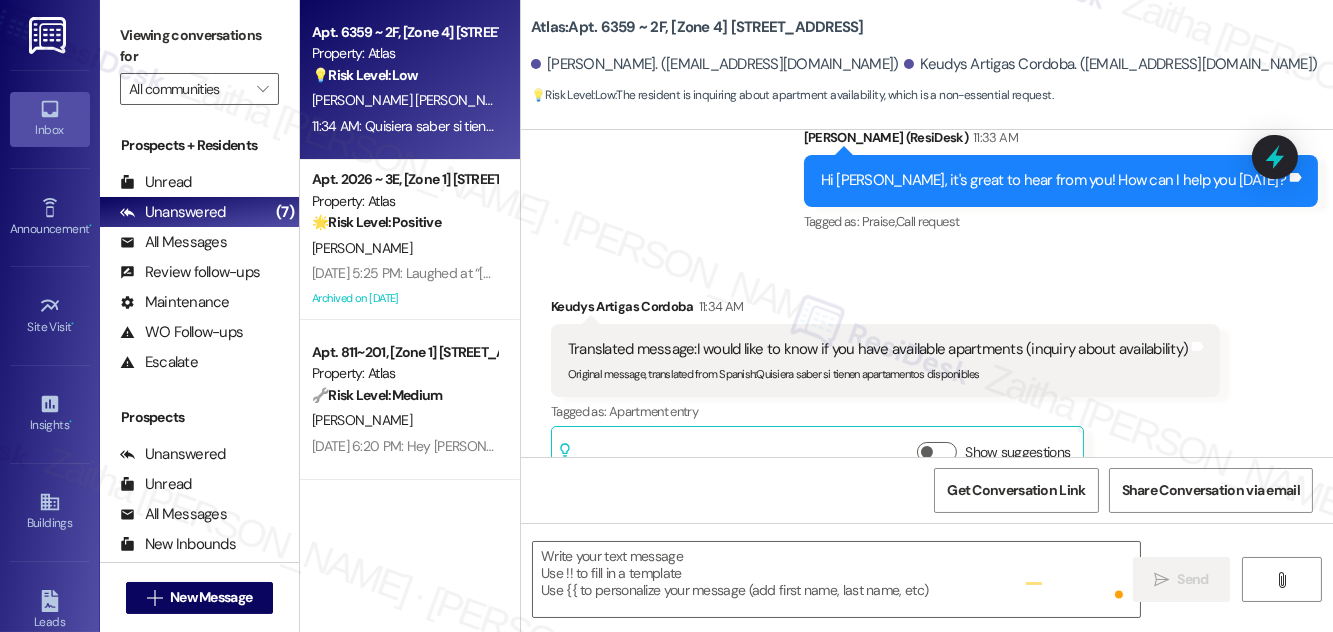 scroll, scrollTop: 5730, scrollLeft: 0, axis: vertical 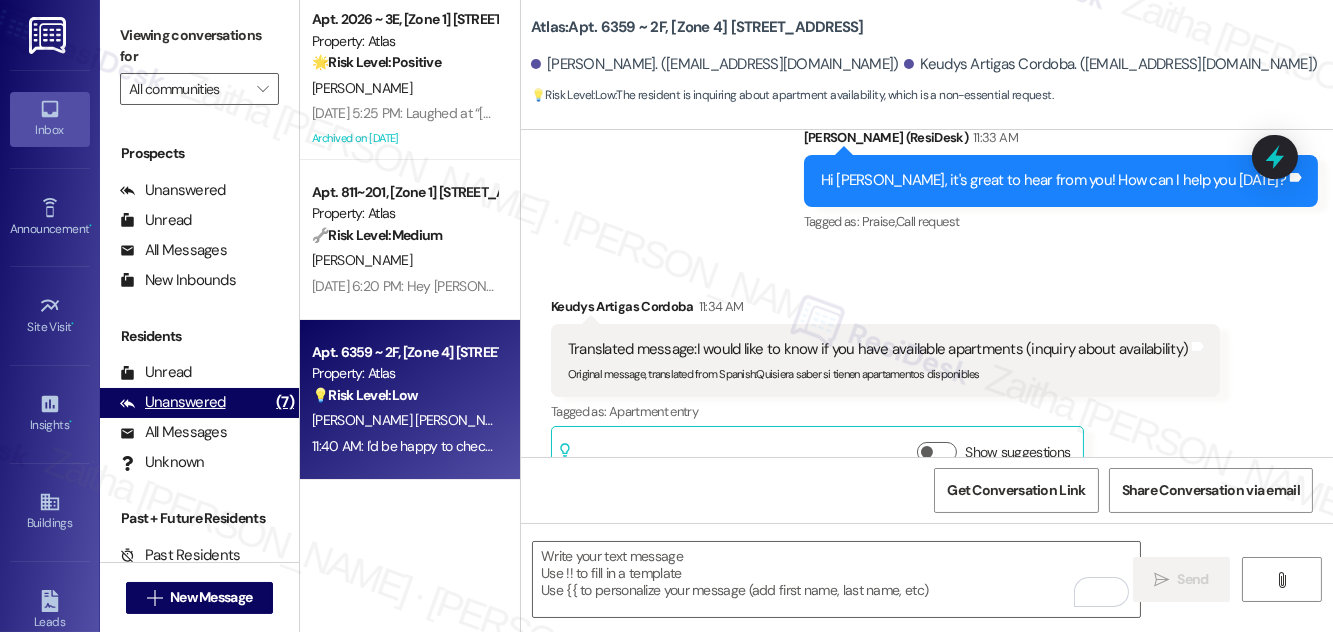 click on "Unanswered" at bounding box center (173, 402) 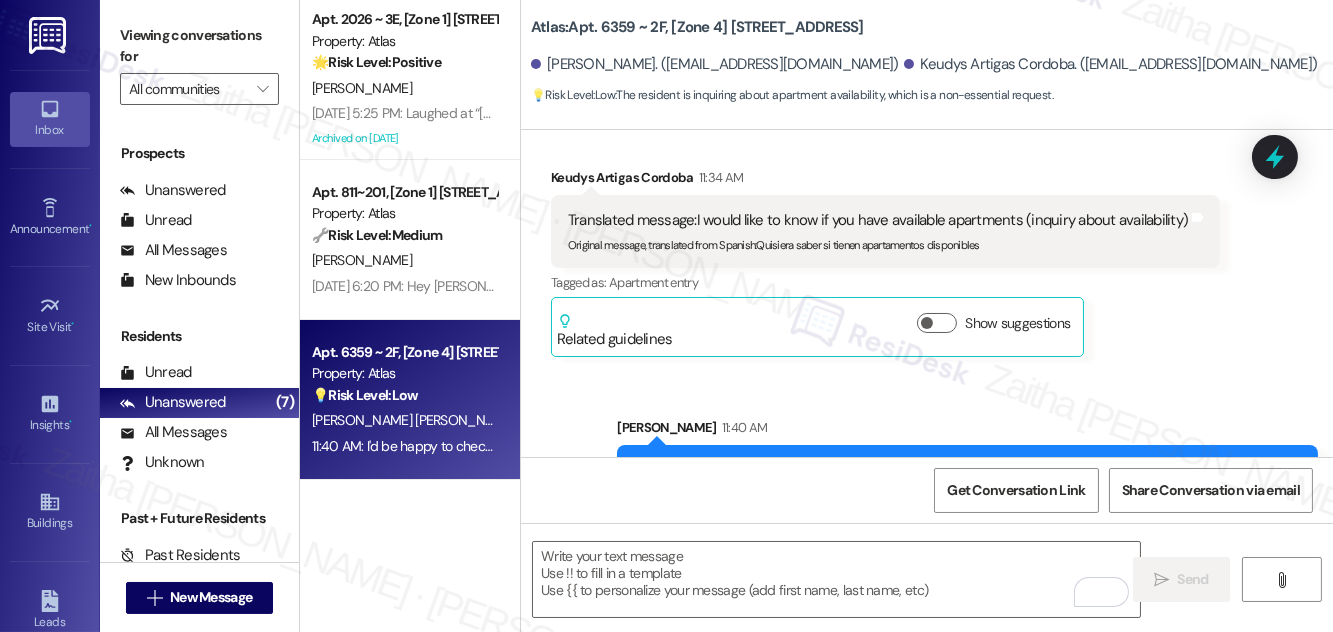 scroll, scrollTop: 5912, scrollLeft: 0, axis: vertical 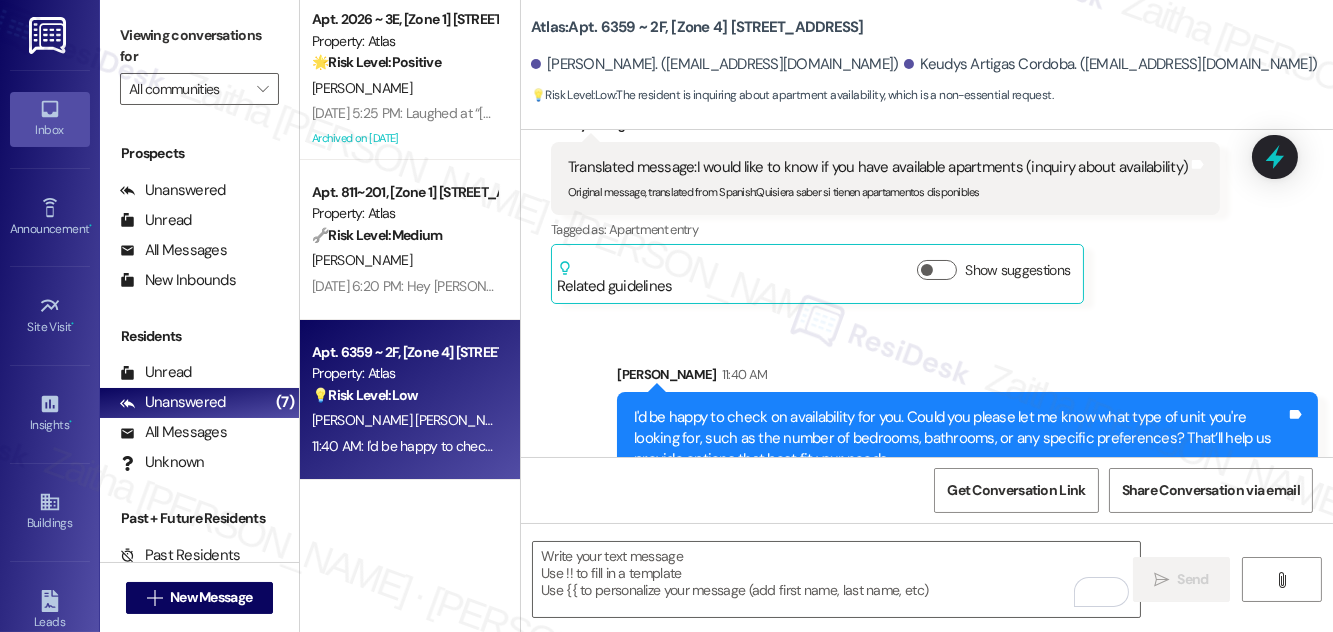 click on "Sent via SMS [PERSON_NAME] 11:40 AM I'd be happy to check on availability for you. Could you please let me know what type of unit you're looking for, such as the number of bedrooms, bathrooms, or any specific preferences? That’ll help us provide options that best fit your needs. Tags and notes" at bounding box center (967, 425) 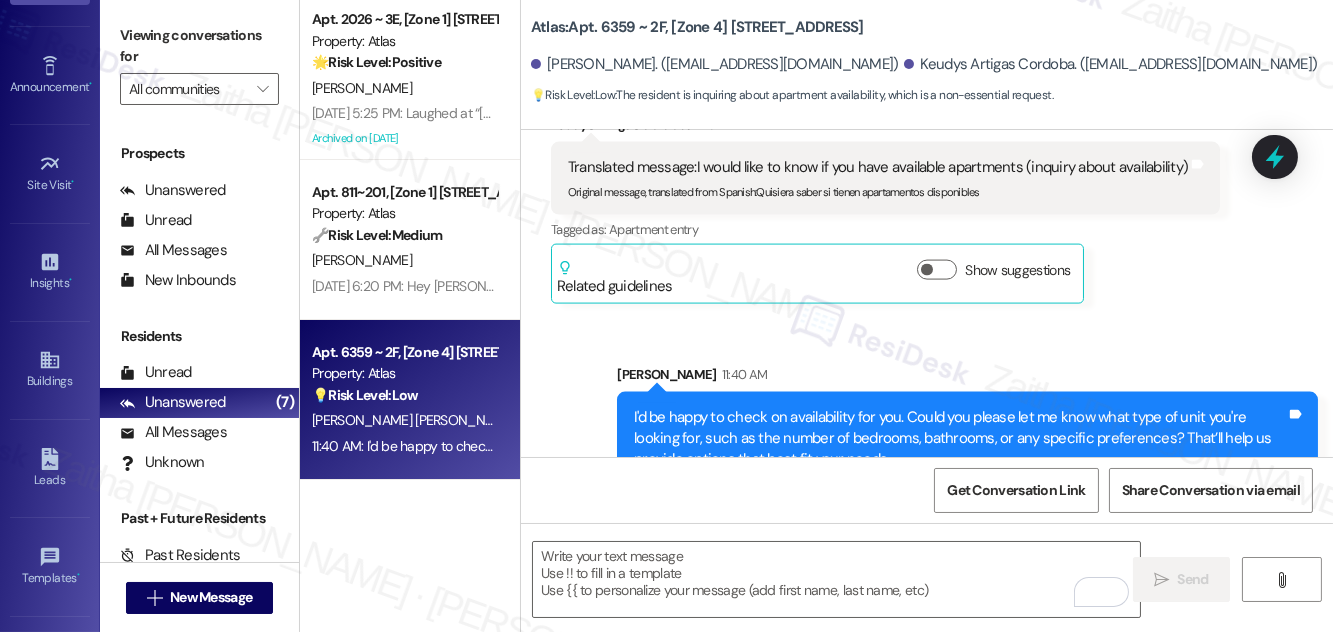 scroll, scrollTop: 272, scrollLeft: 0, axis: vertical 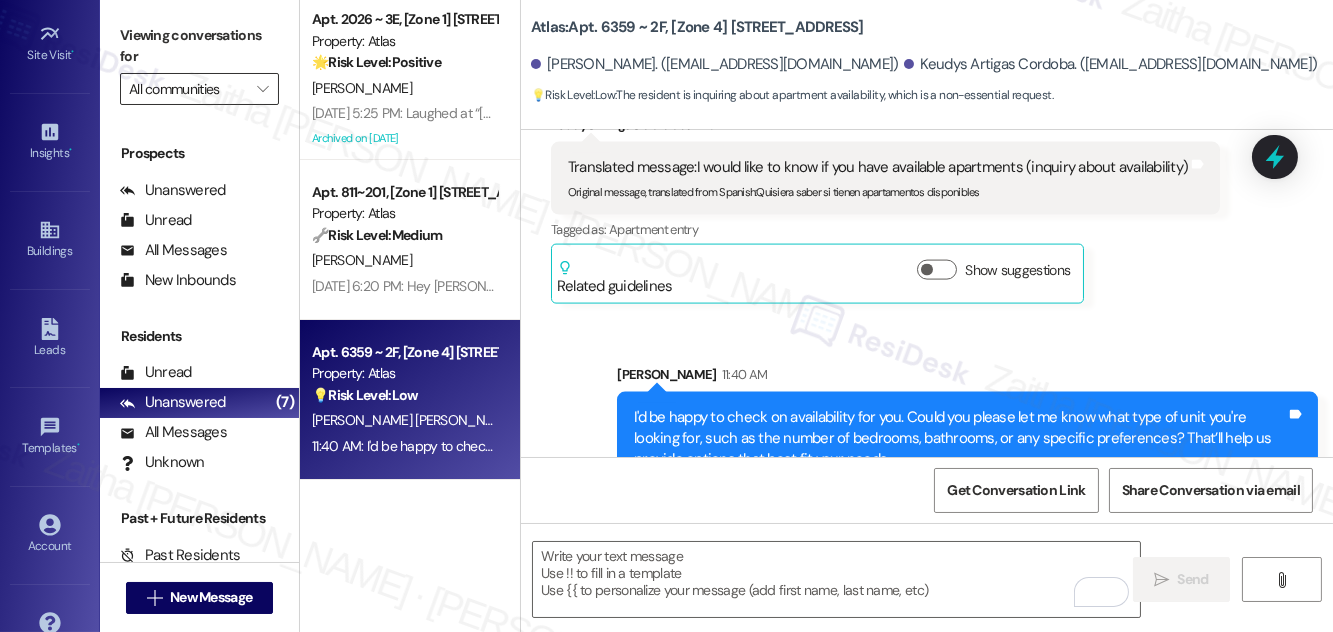 click on "All communities" at bounding box center (188, 89) 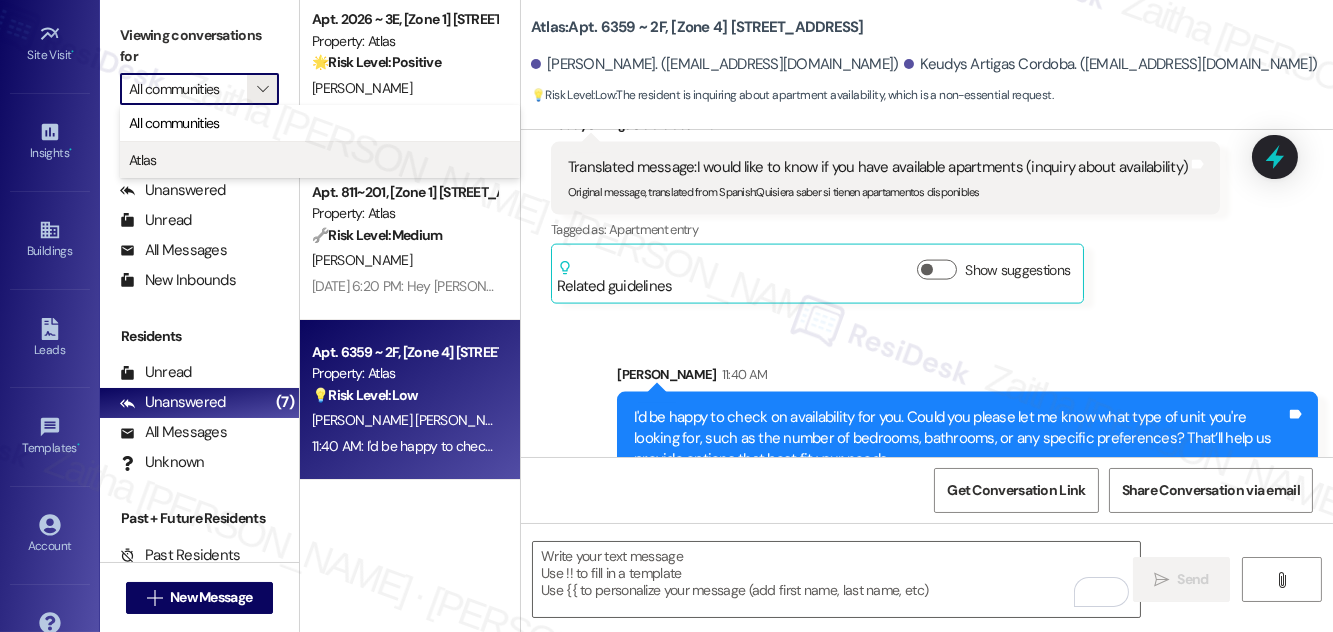 click on "Atlas" at bounding box center (320, 160) 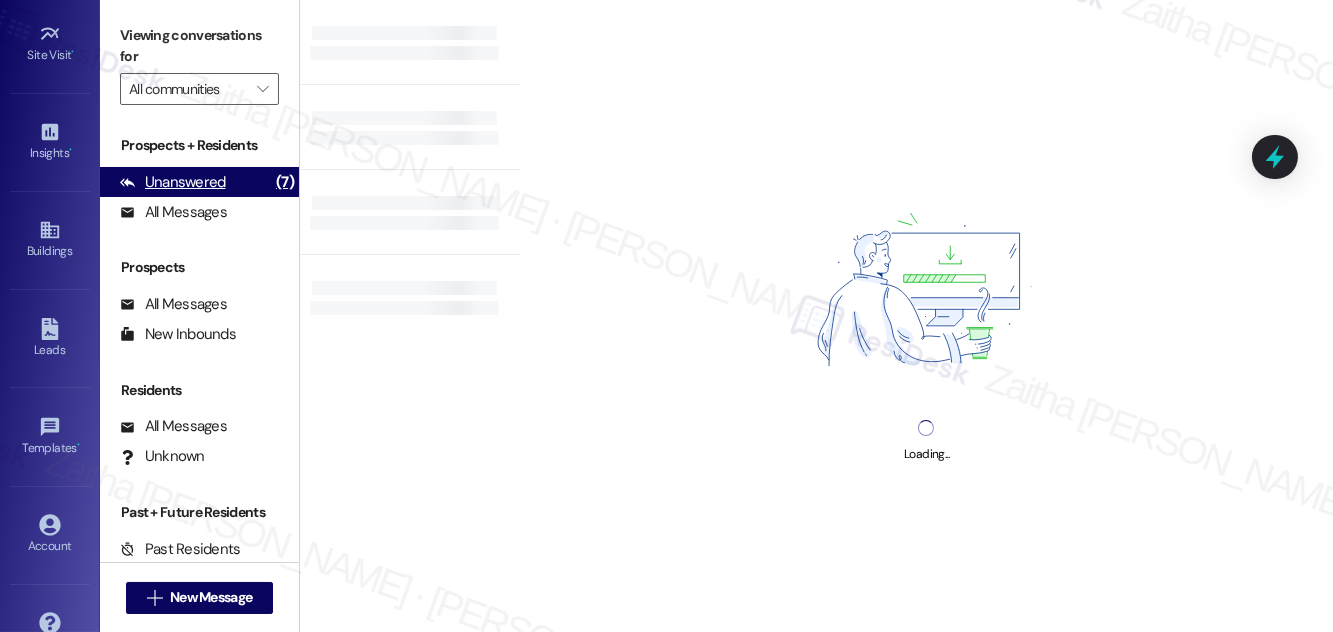 type on "Atlas" 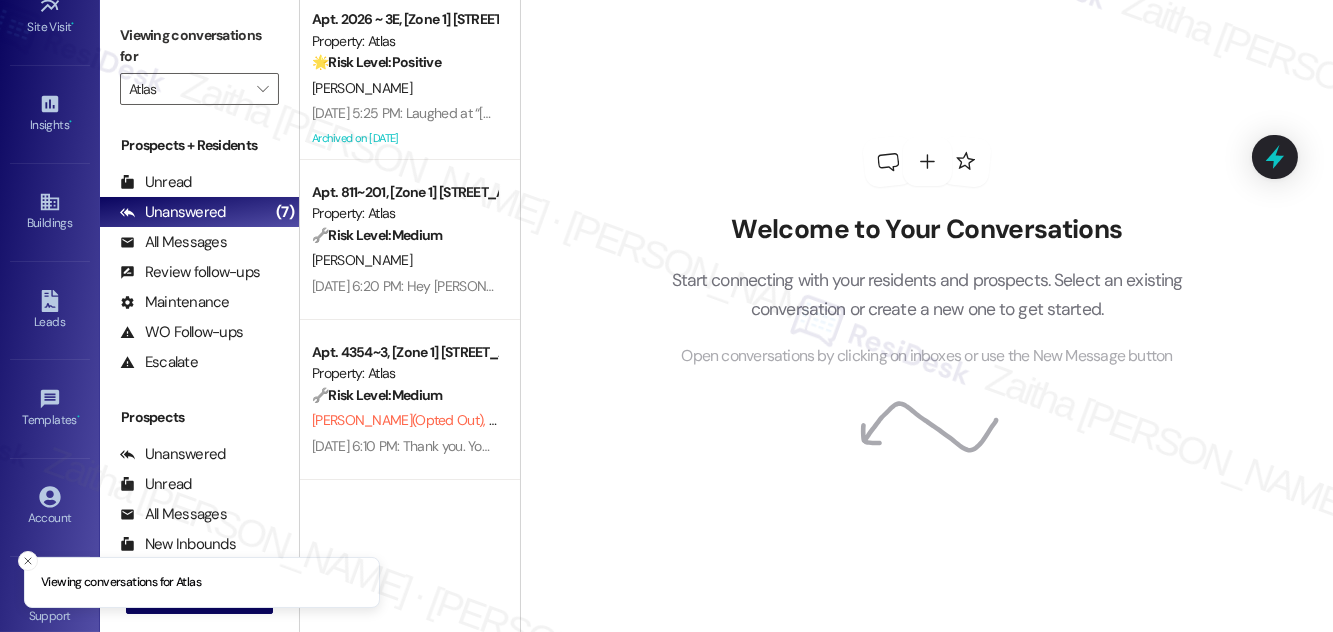 scroll, scrollTop: 314, scrollLeft: 0, axis: vertical 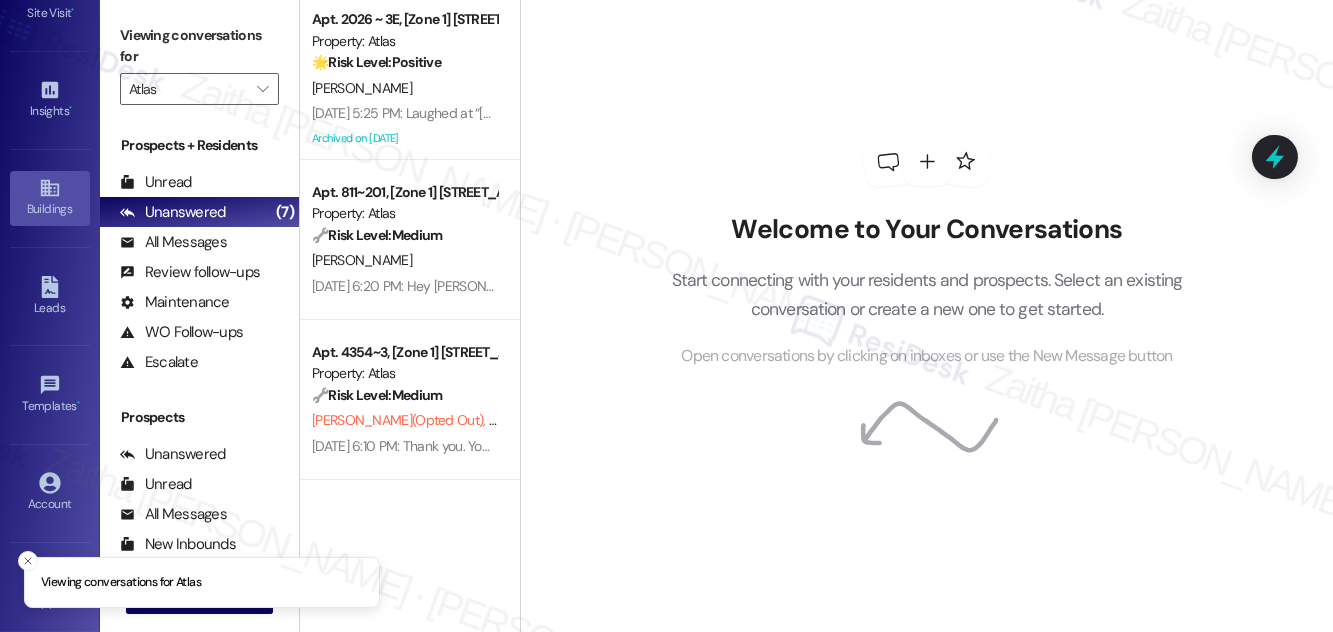 click 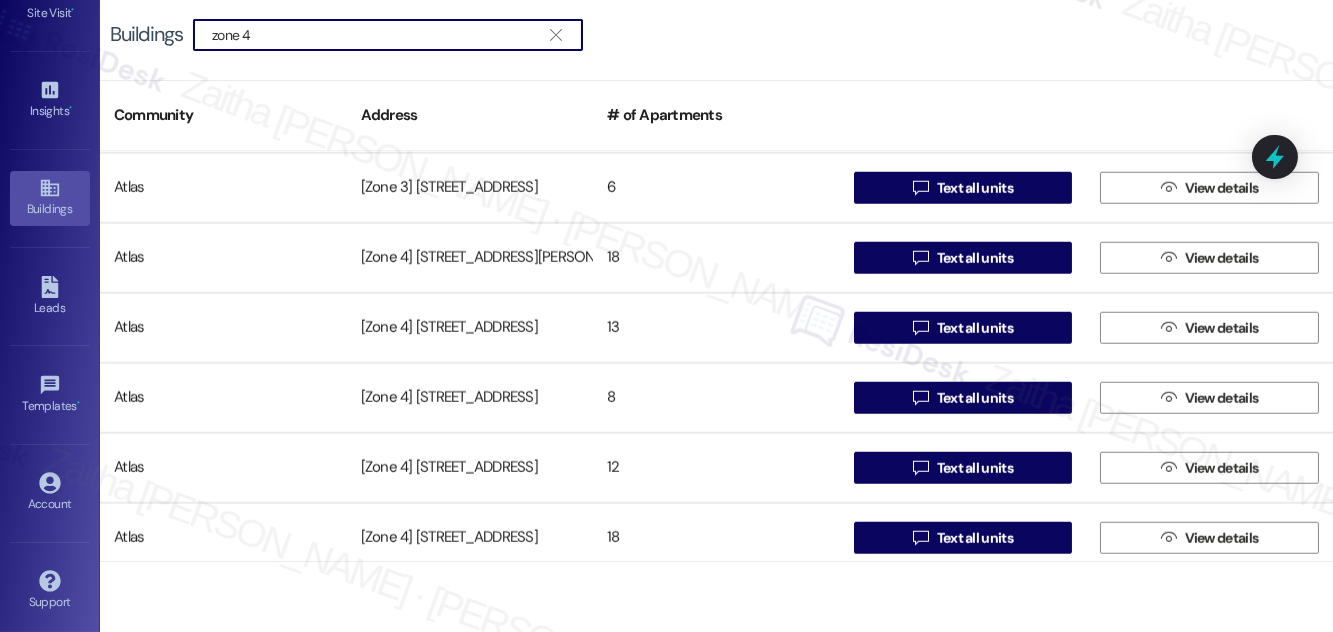 scroll, scrollTop: 3818, scrollLeft: 0, axis: vertical 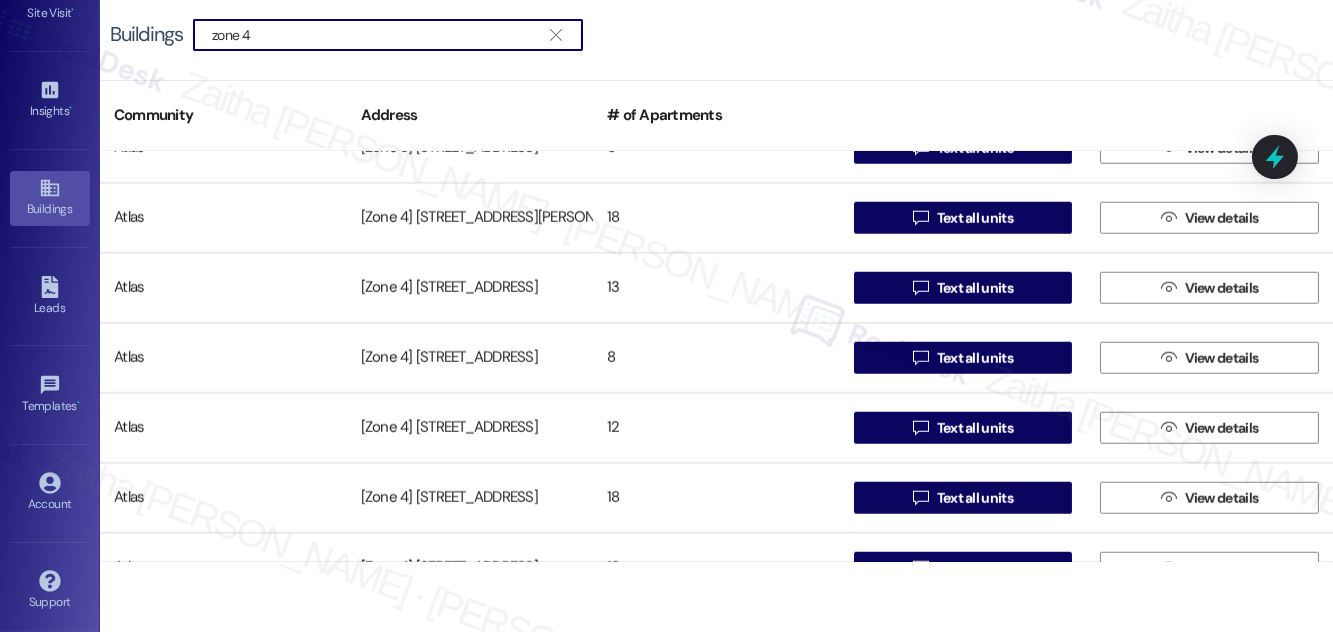 type on "zone 4" 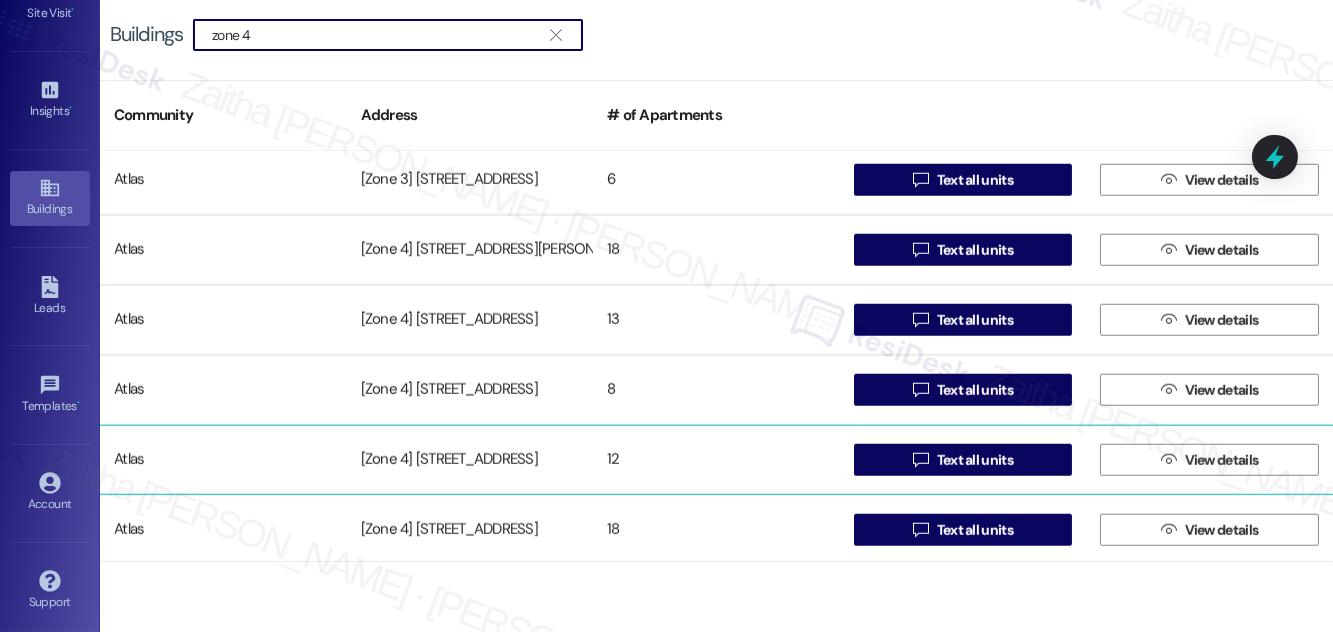 scroll, scrollTop: 3818, scrollLeft: 0, axis: vertical 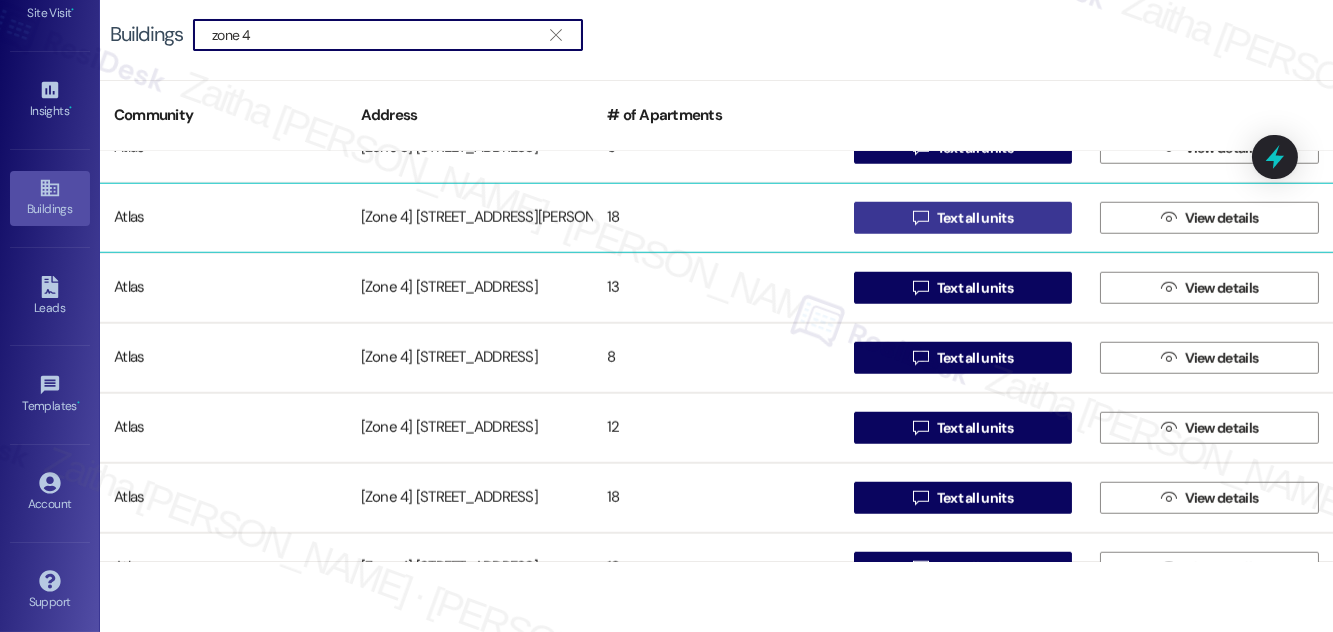 click on "Text all units" at bounding box center (975, 218) 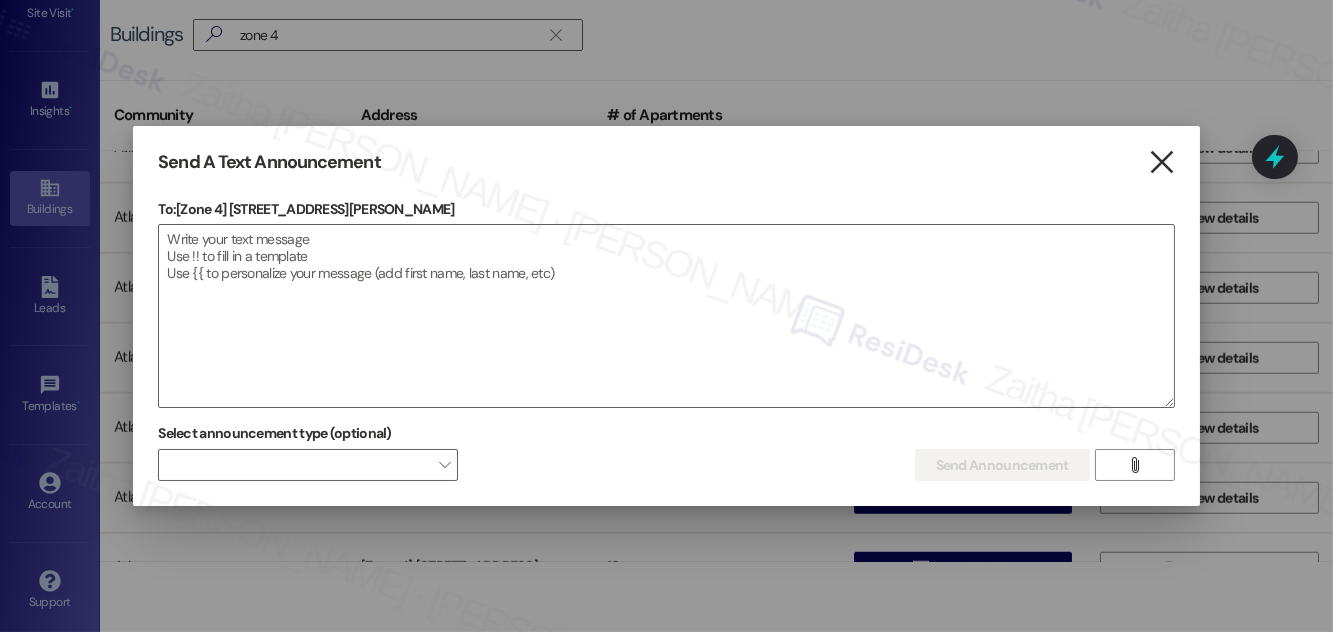 click on "" at bounding box center (1161, 162) 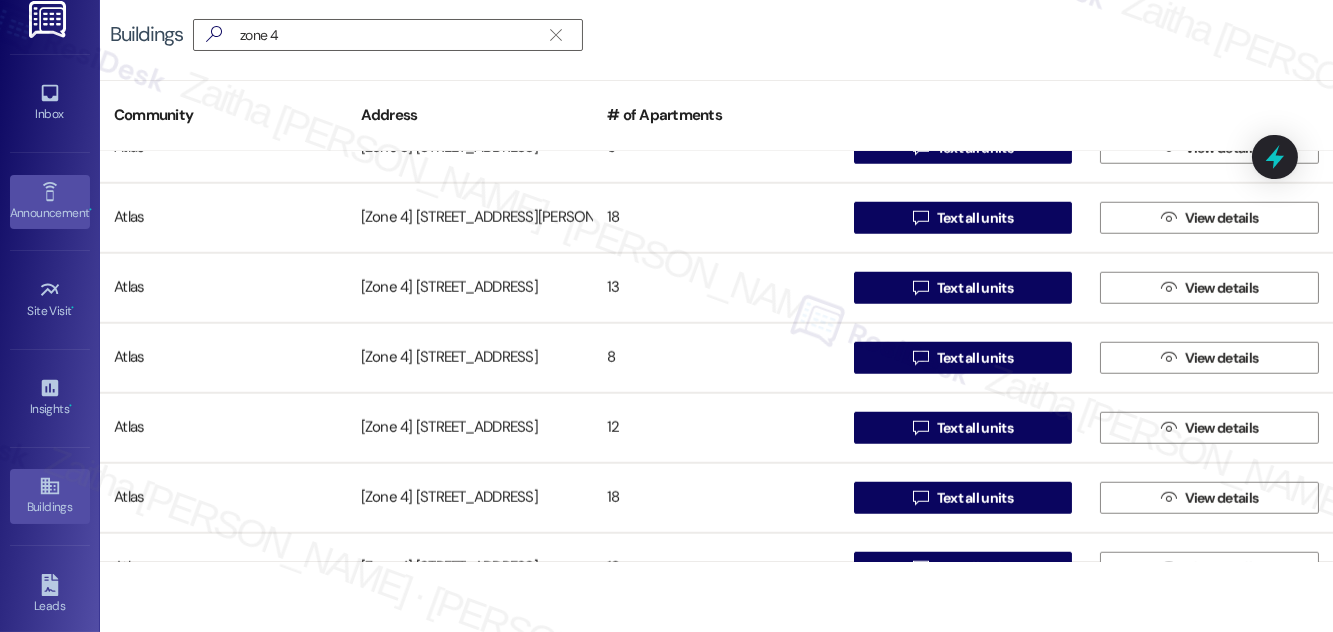scroll, scrollTop: 0, scrollLeft: 0, axis: both 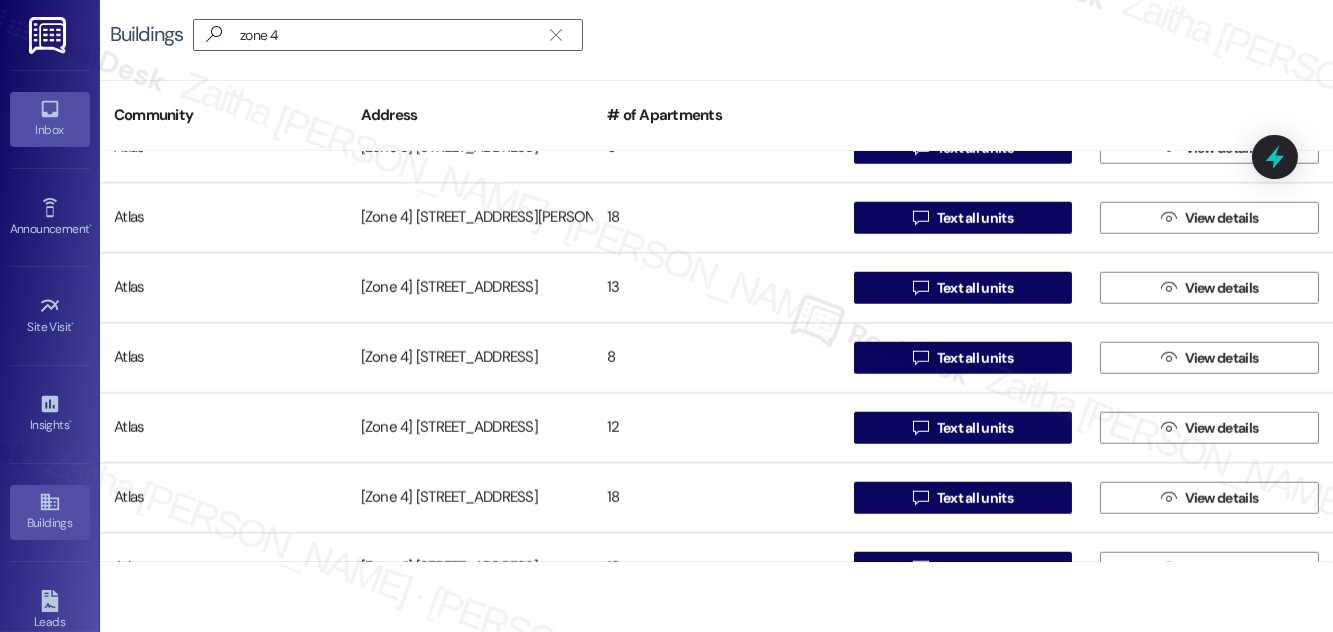 click on "Inbox" at bounding box center (50, 119) 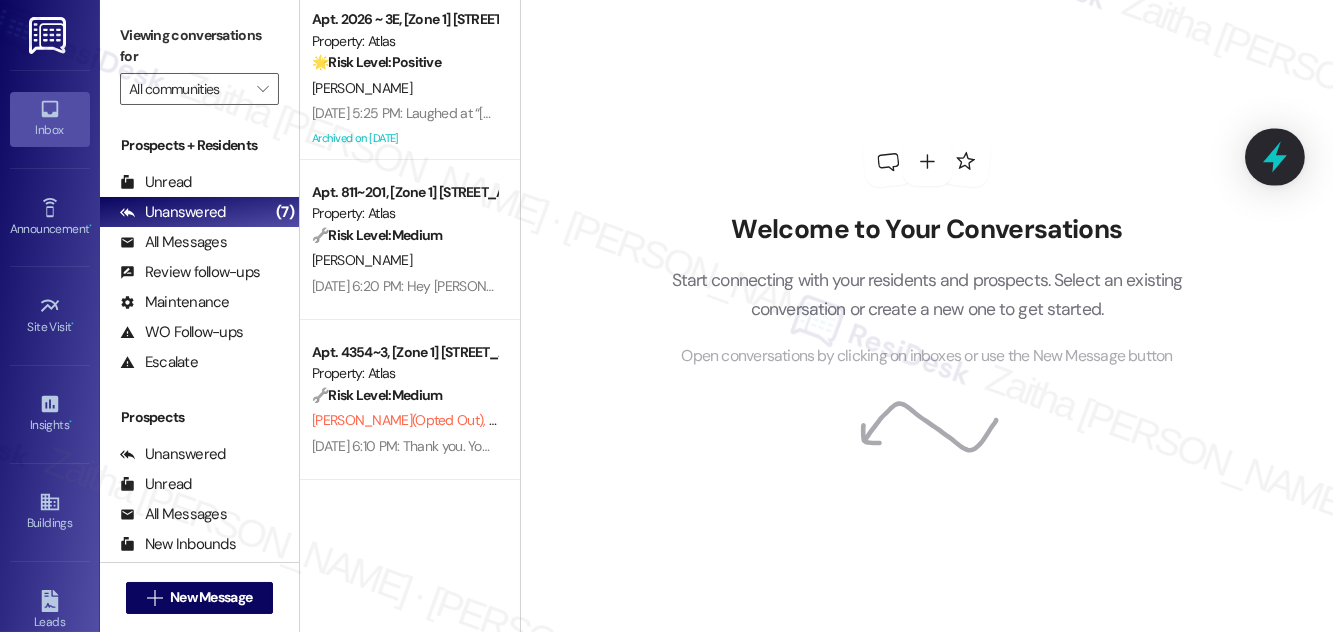 click 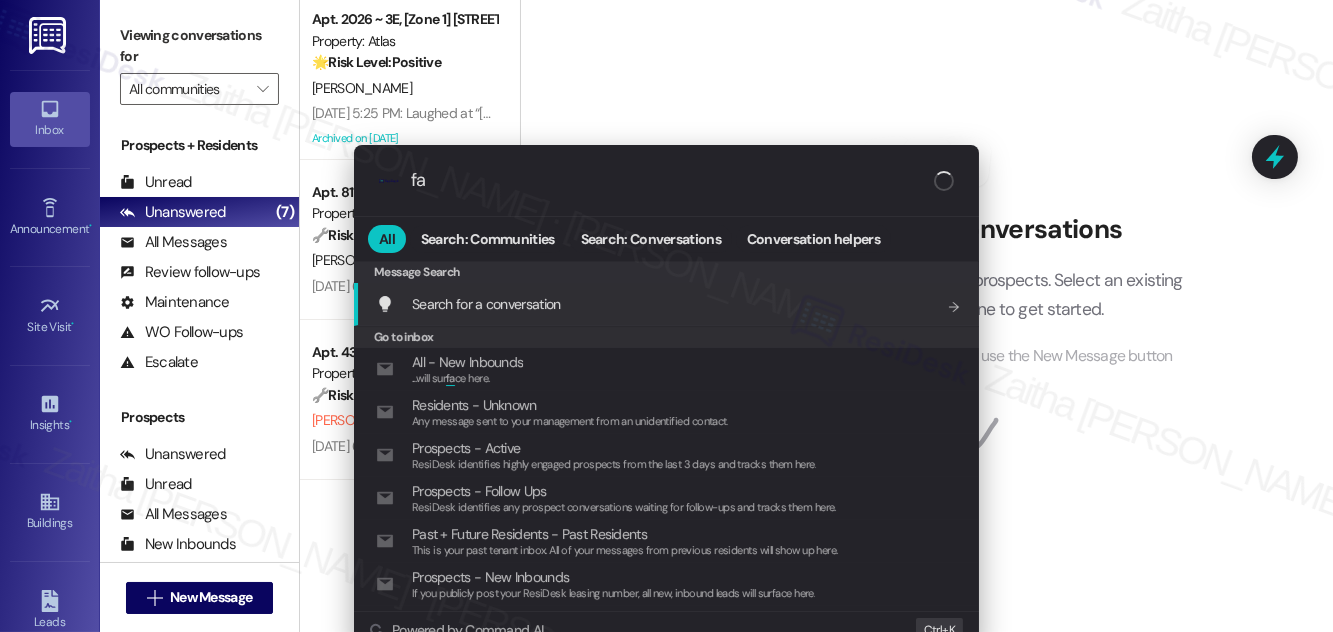 type on "f" 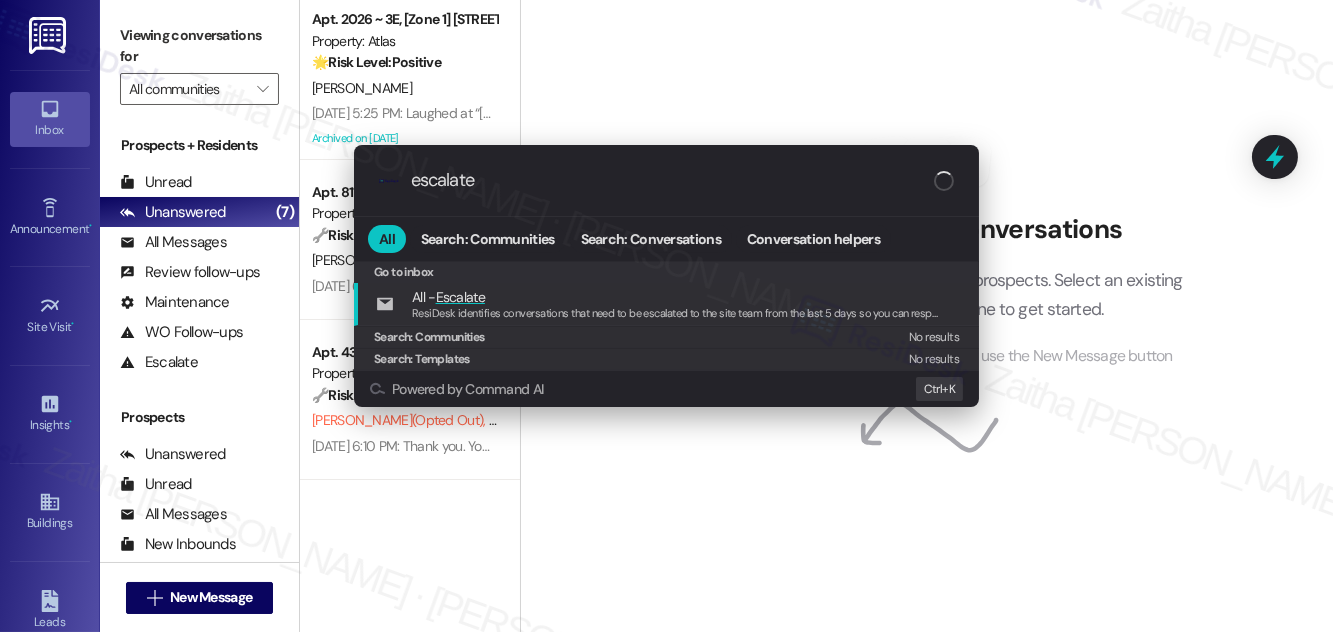 drag, startPoint x: 524, startPoint y: 173, endPoint x: 390, endPoint y: 183, distance: 134.37262 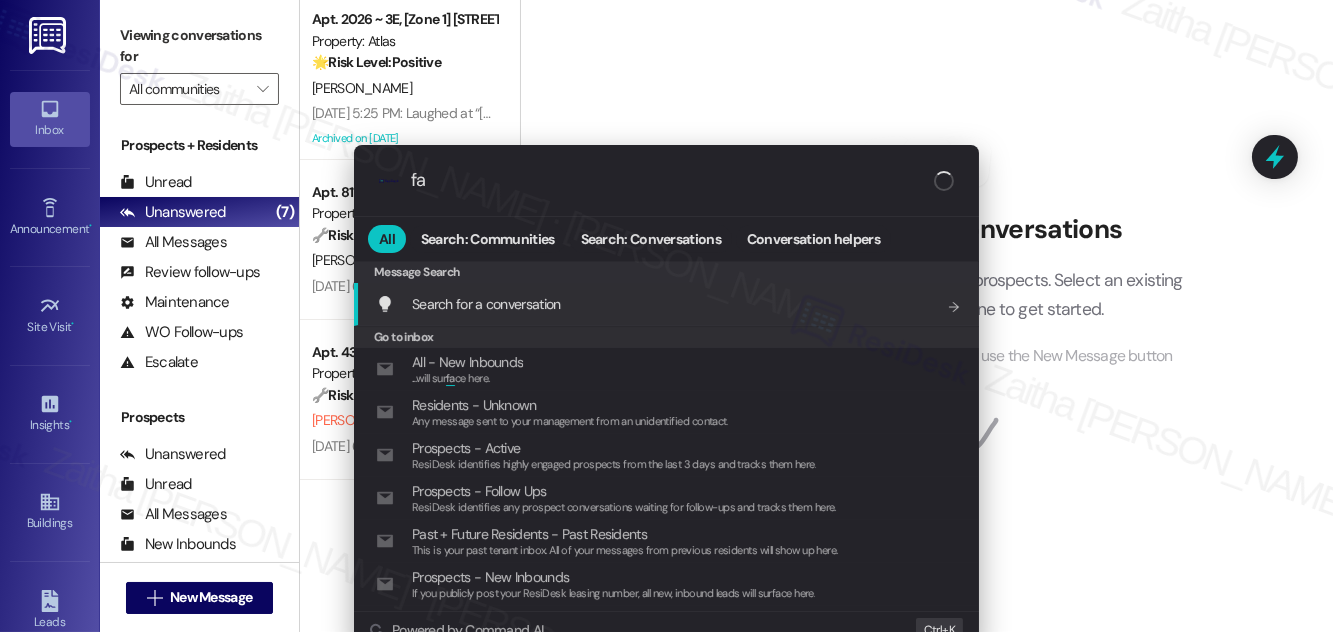 type on "f" 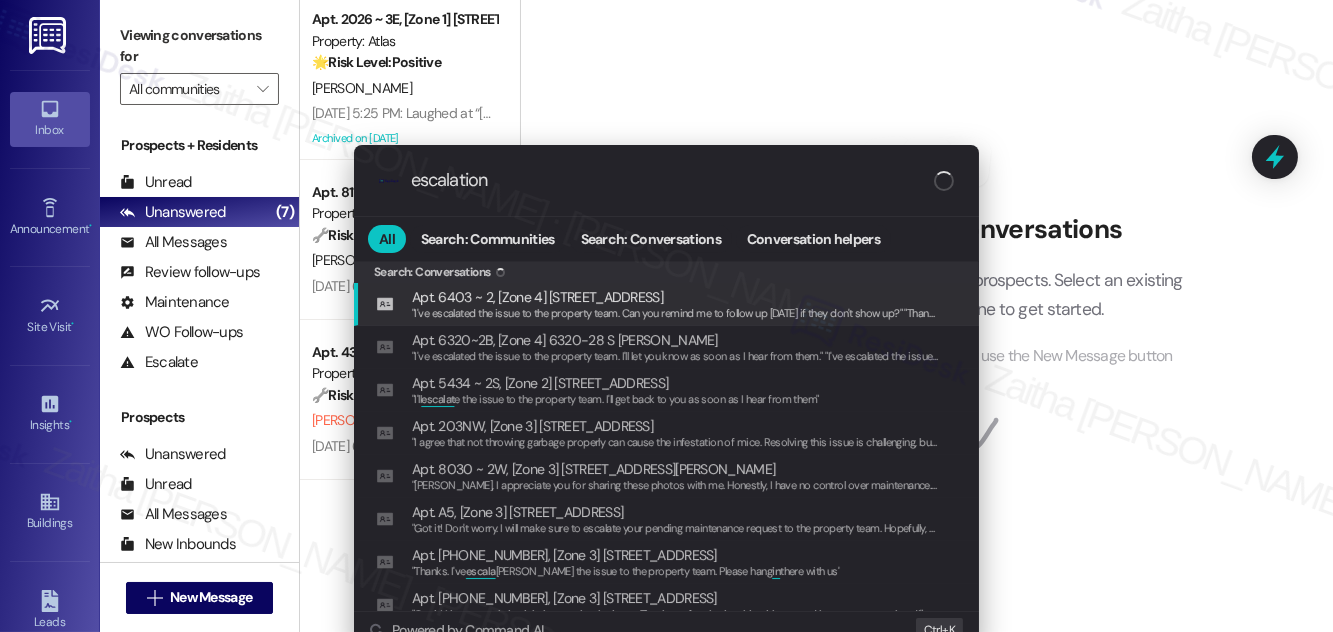 type on "escalation" 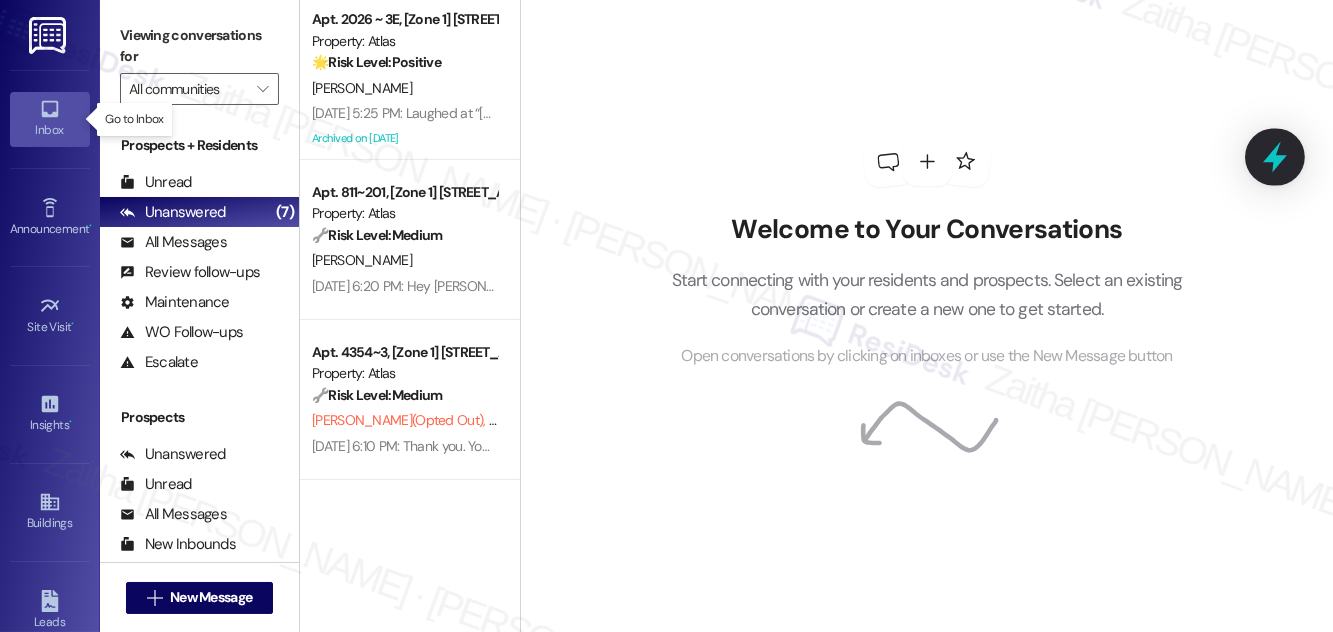 click 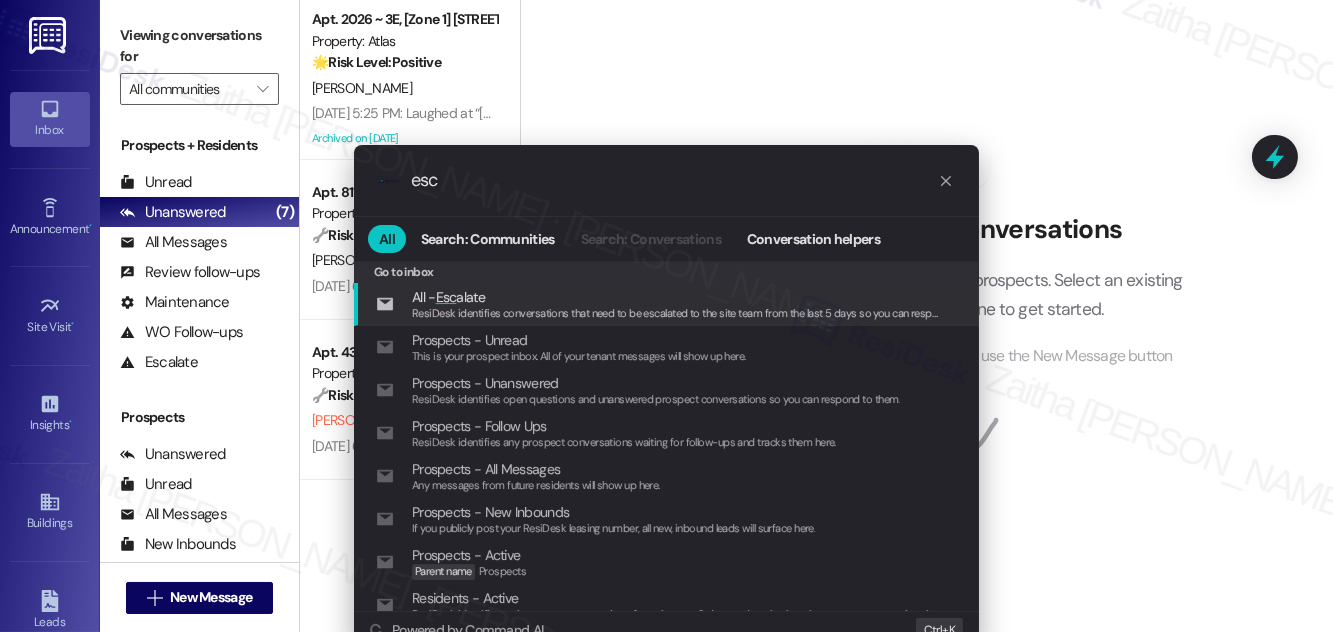 type on "esc" 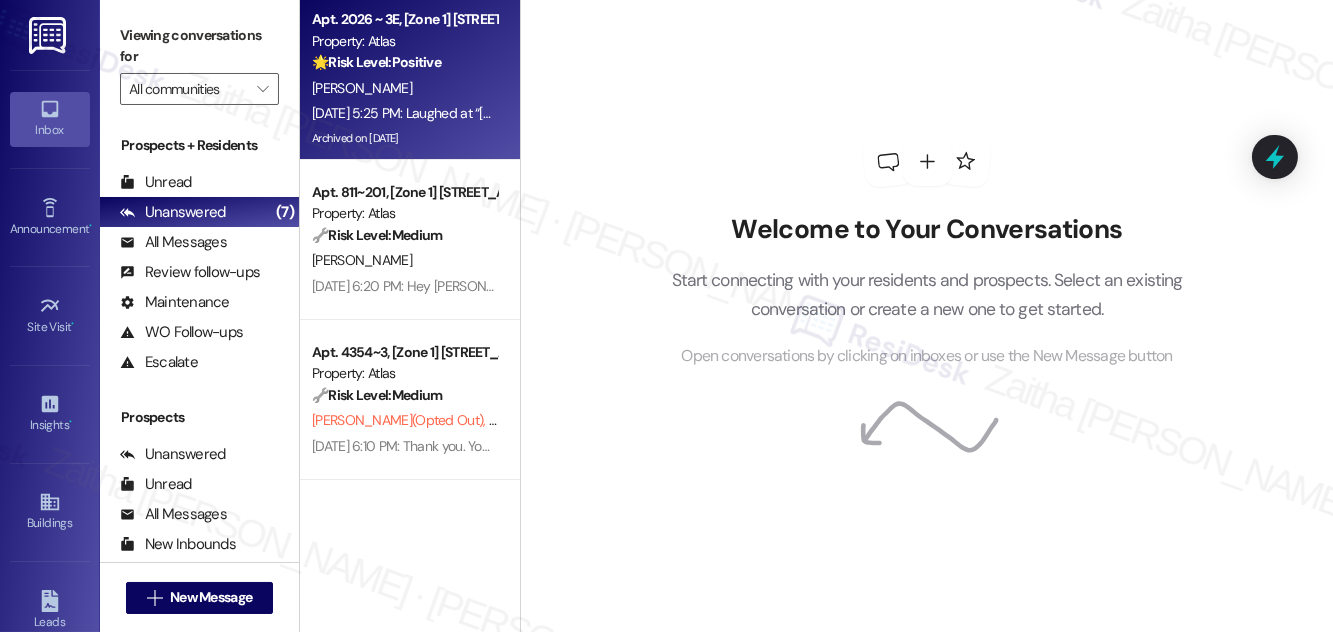 click on "Property: Atlas" at bounding box center (404, 41) 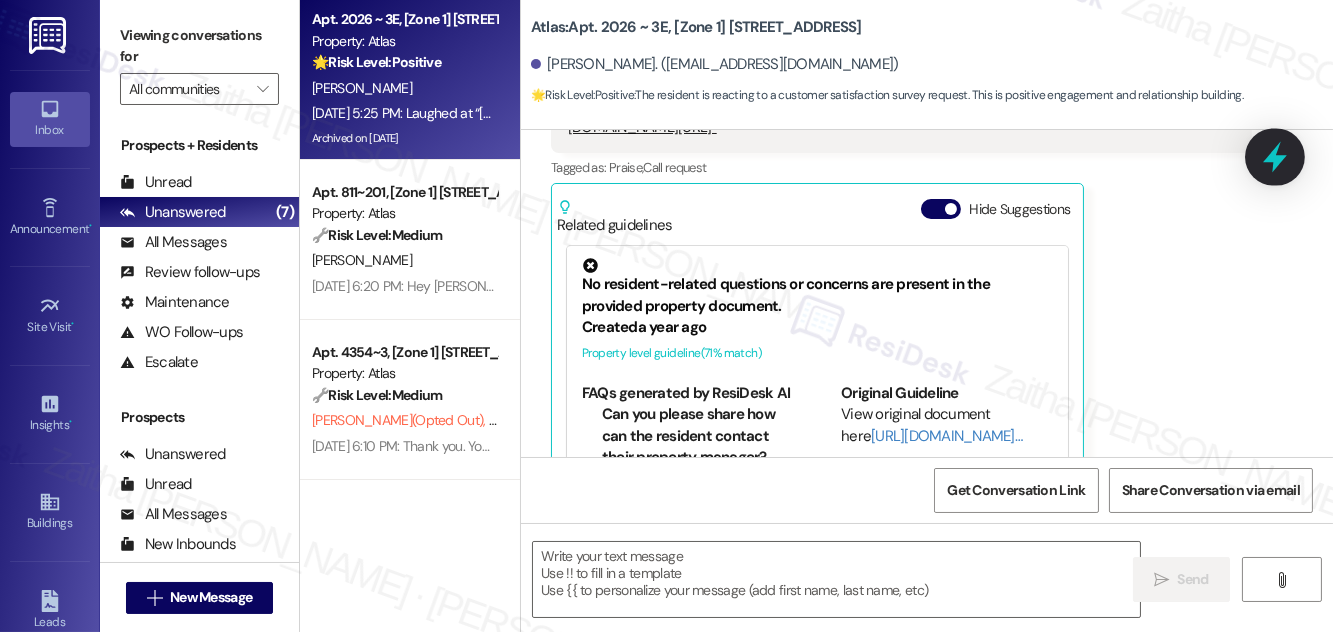 type on "Fetching suggested responses. Please feel free to read through the conversation in the meantime." 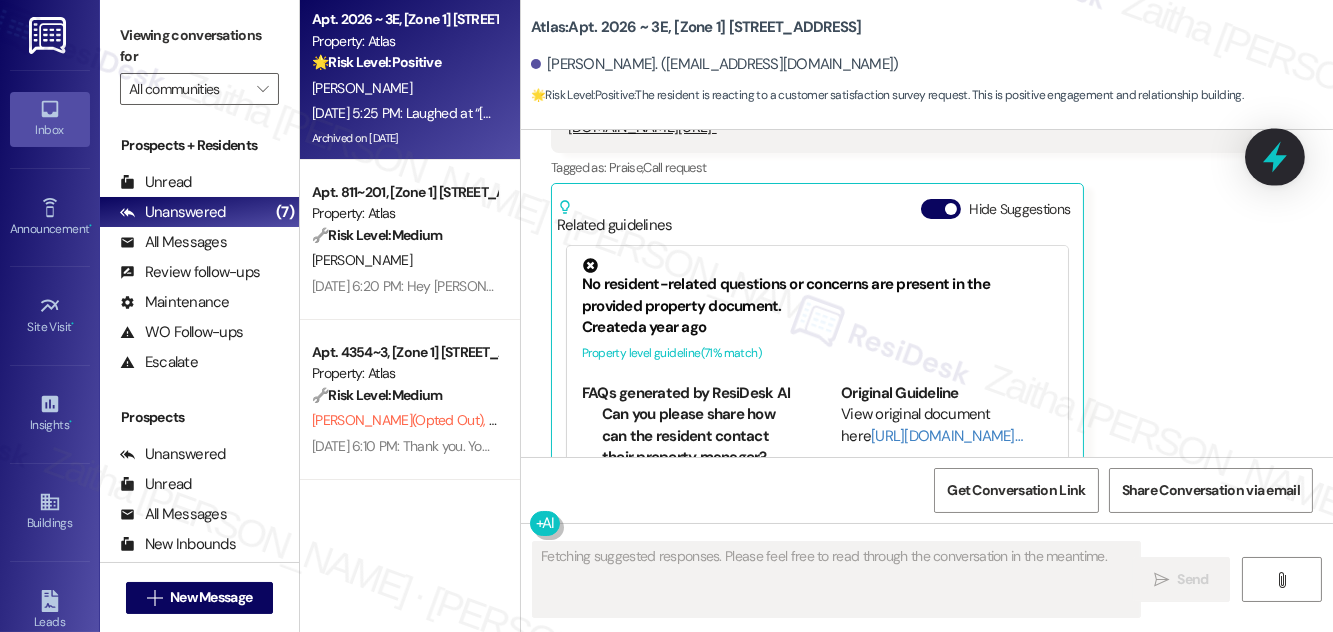 scroll, scrollTop: 28396, scrollLeft: 0, axis: vertical 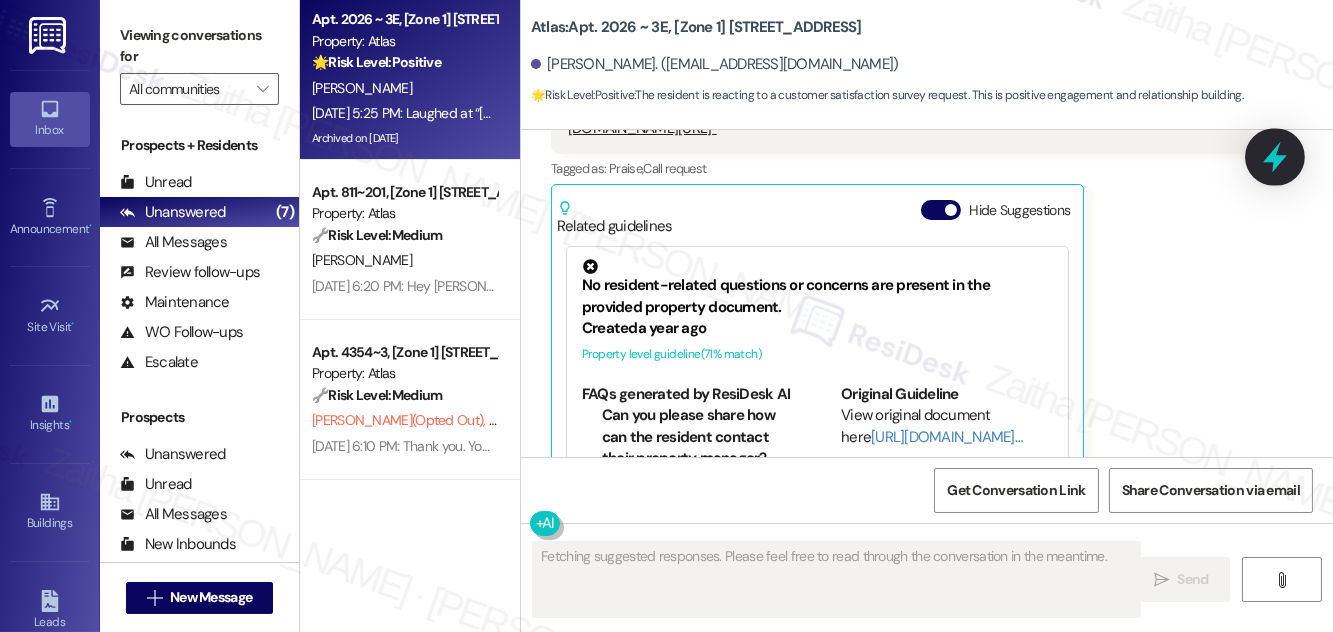 click 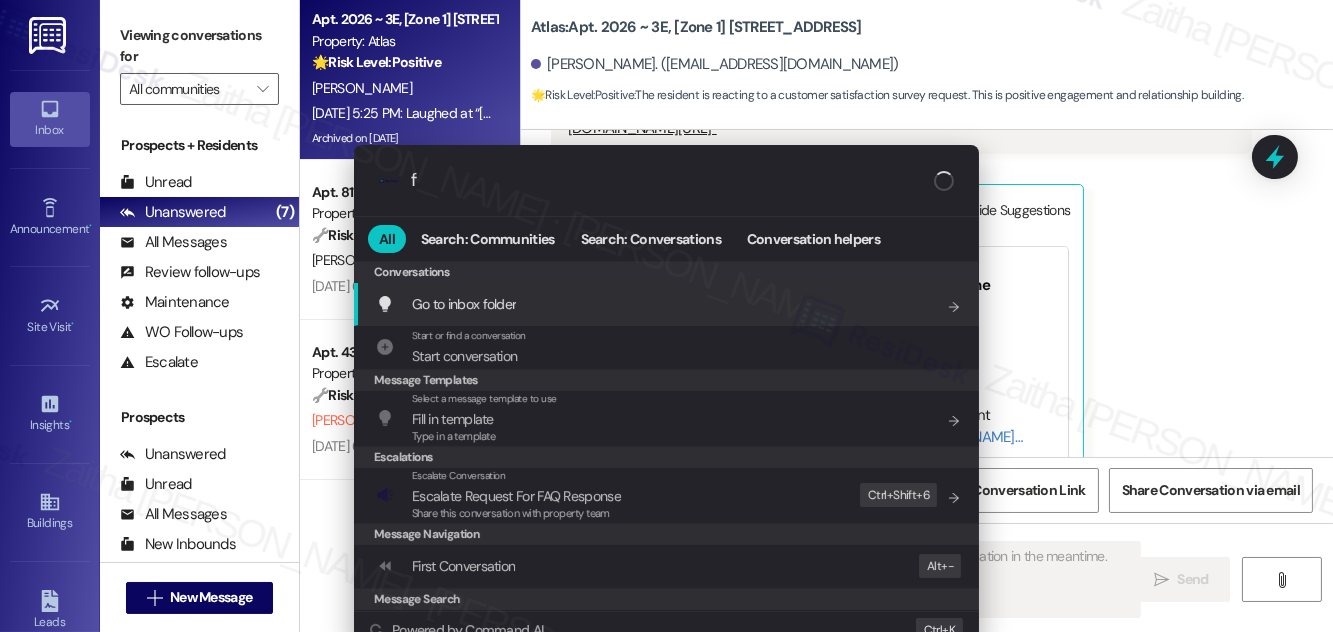 type on "fa" 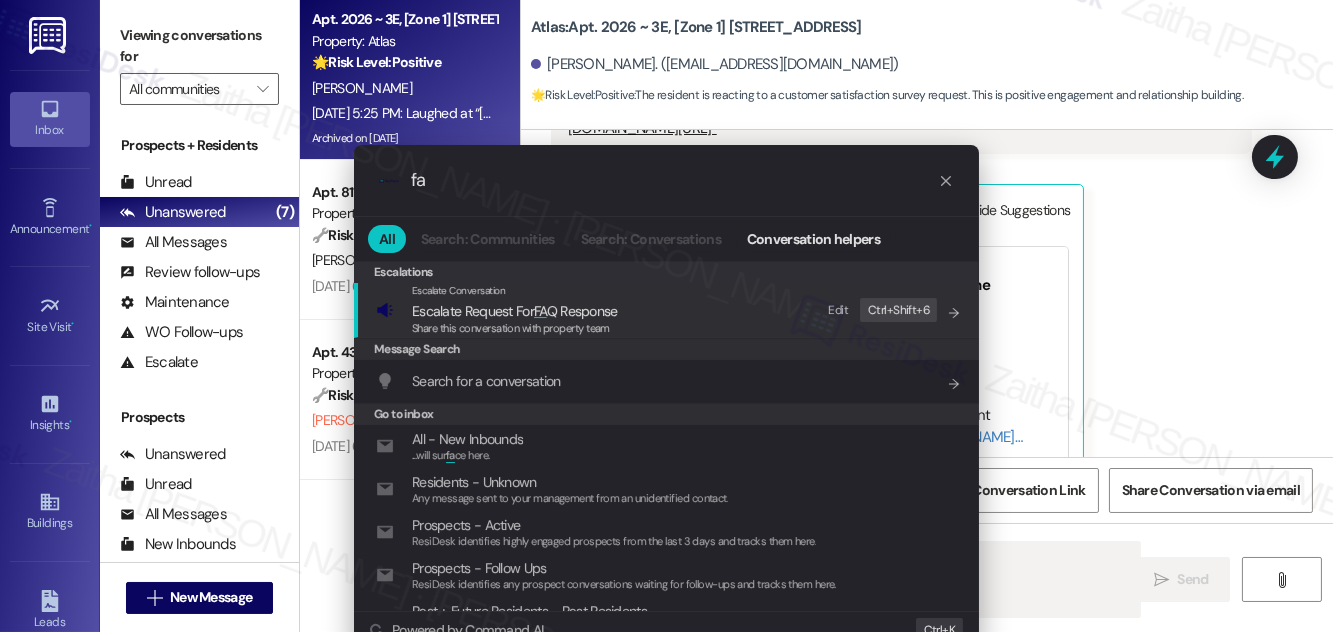 type on "Hey {{first_name}}" 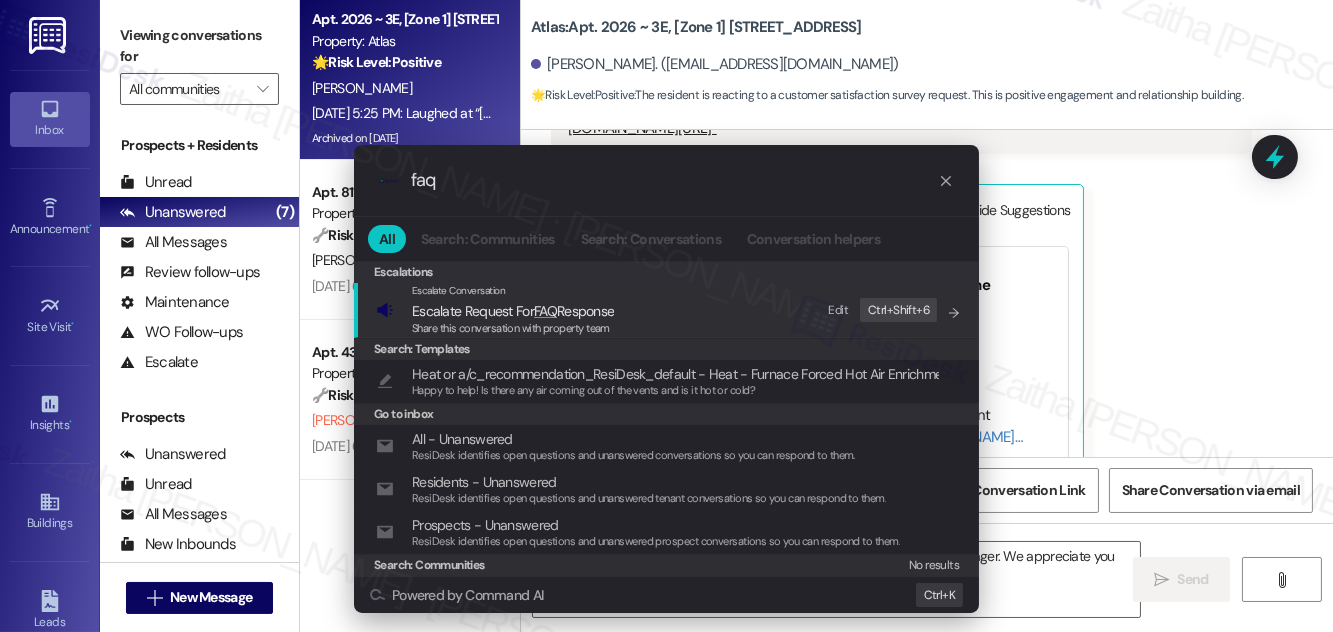 type on "Hey {{first_name}}! Thanks for sharing your thoughts on the property manager. We appreciate you taking the time to provide feedback!" 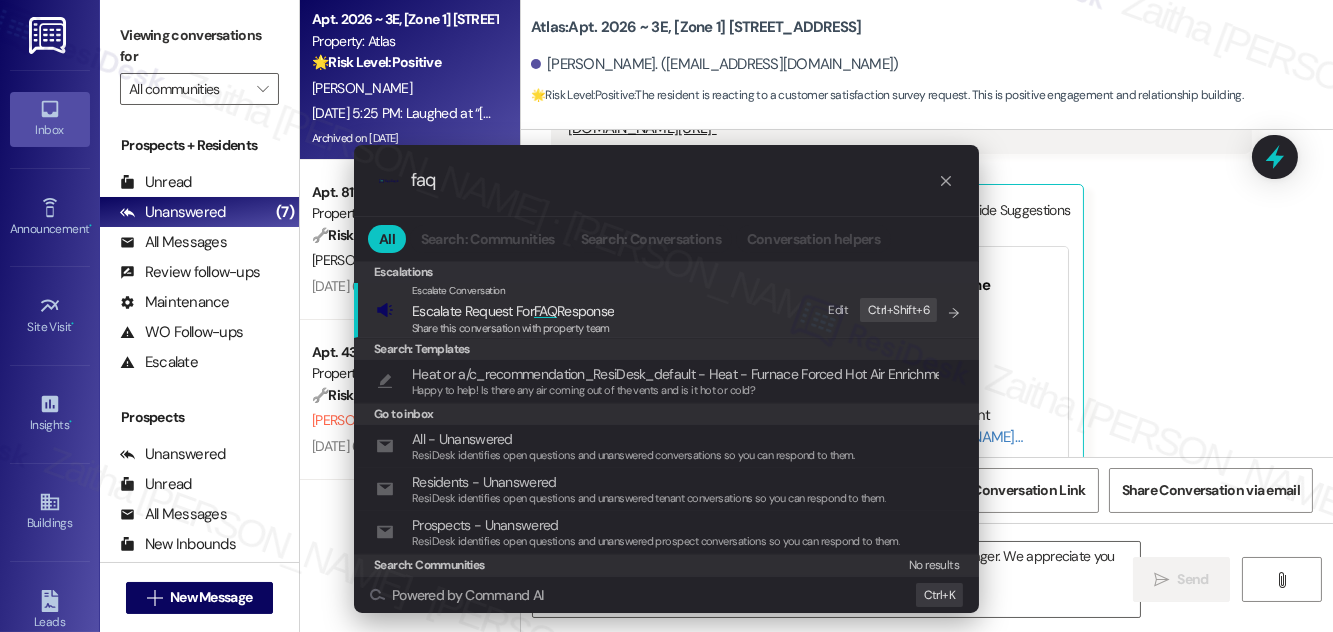 type on "faq" 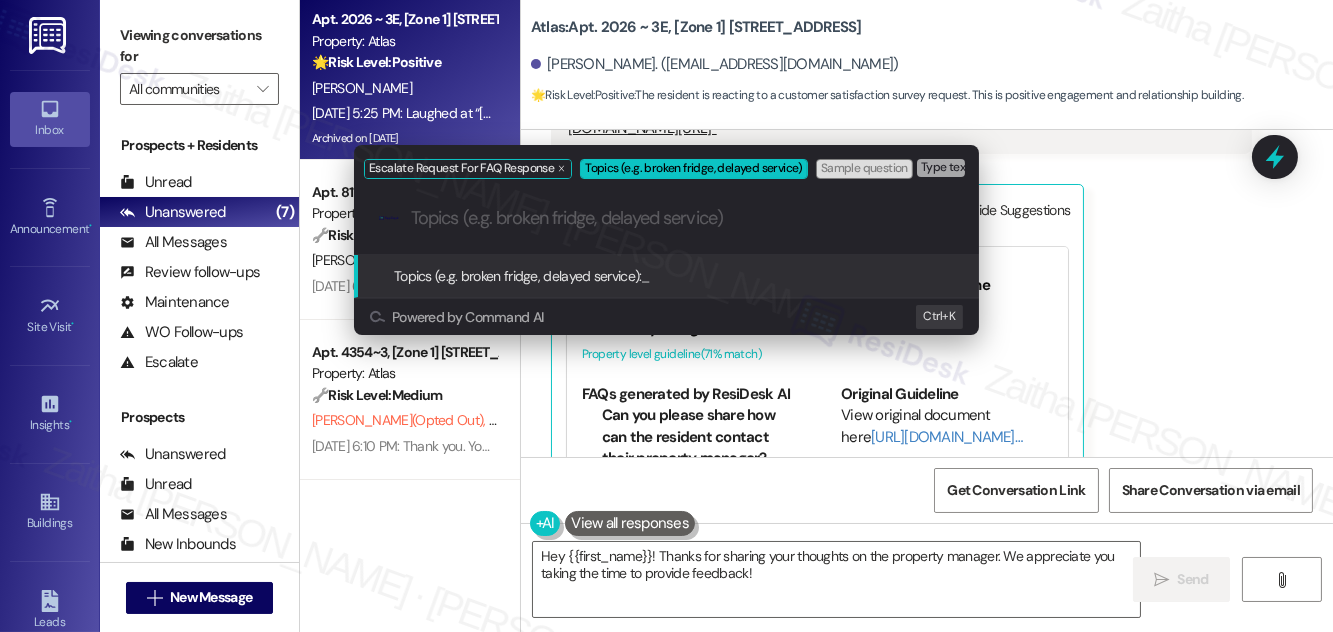 click on "Escalate Request For FAQ Response Topics (e.g. broken fridge, delayed service) Sample question Type text and press Enter. .cls-1{fill:#0a055f;}.cls-2{fill:#0cc4c4;} resideskLogoBlueOrange Topics (e.g. broken fridge, delayed service):  _ Powered by Command AI Ctrl+ K" at bounding box center (666, 316) 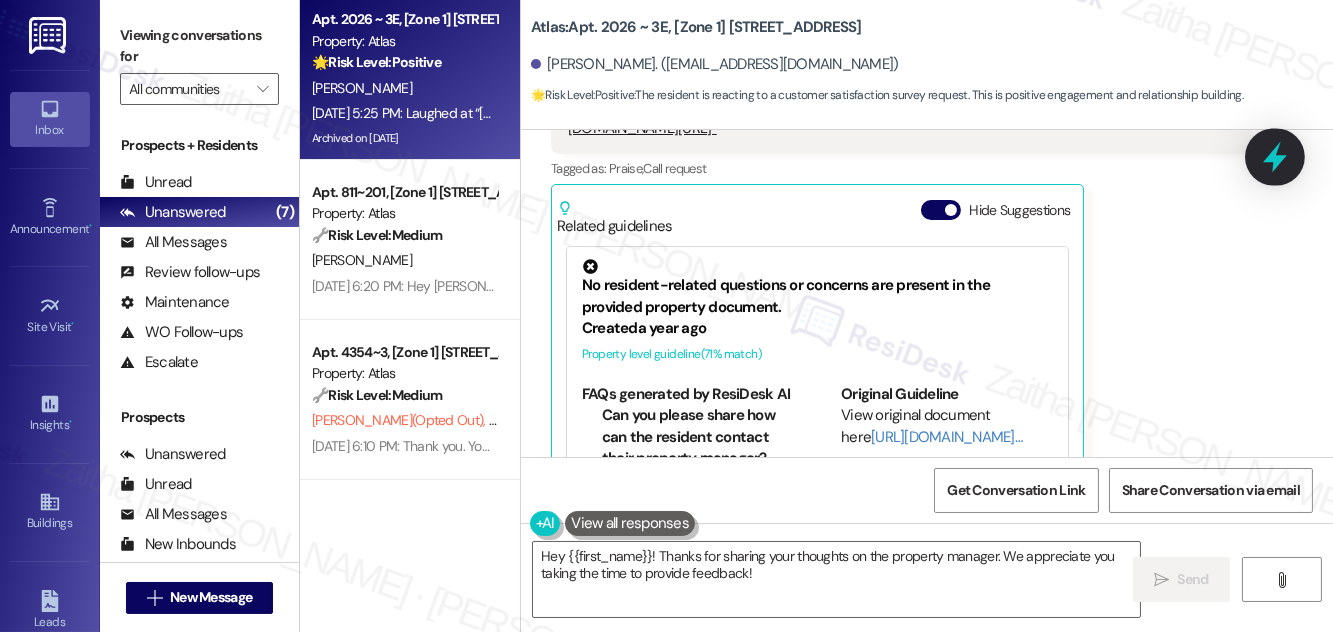click 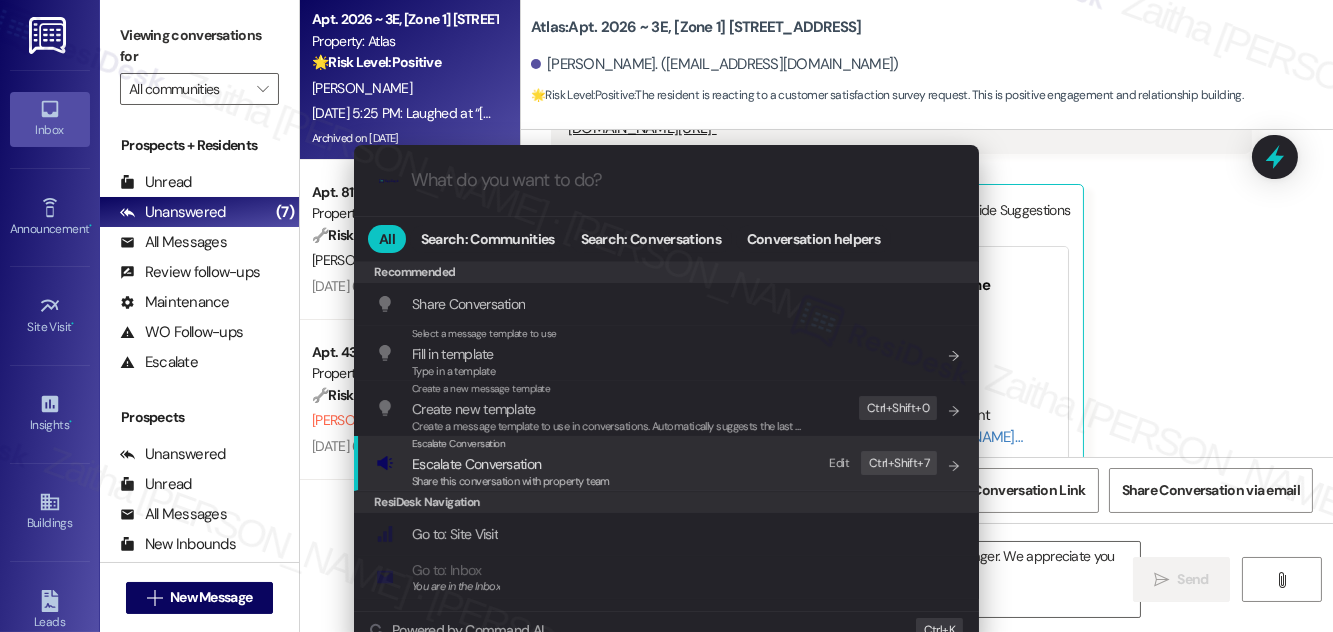 click on "Escalate Conversation" at bounding box center [476, 464] 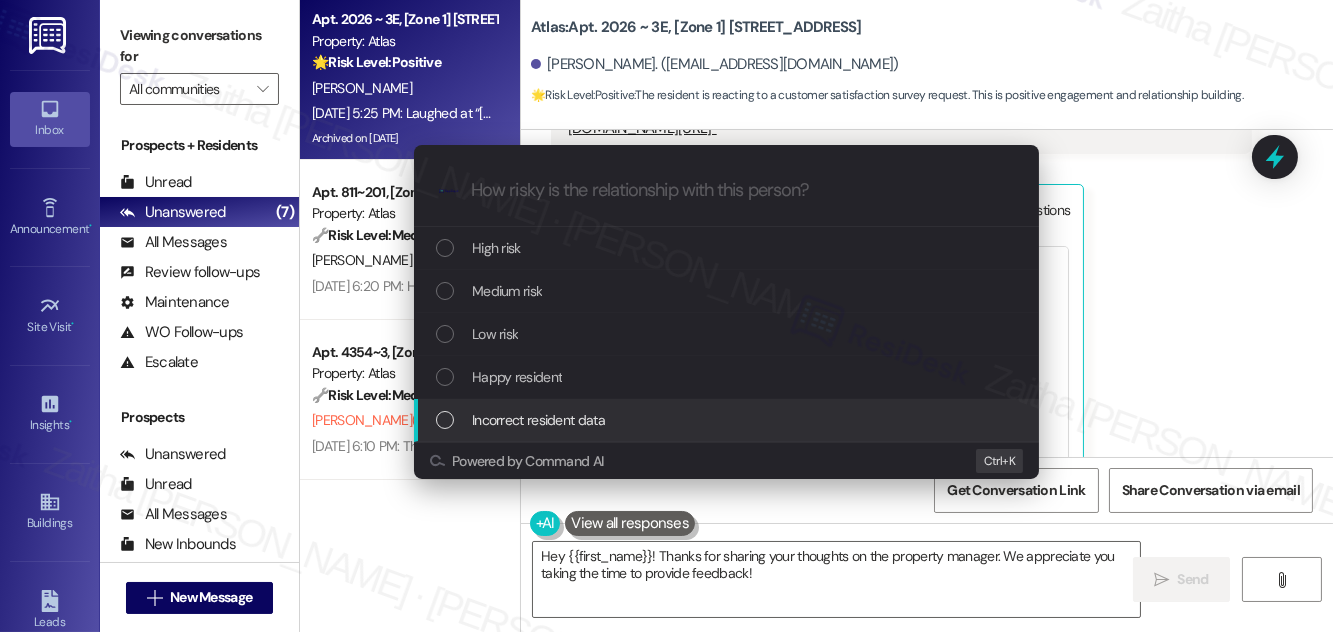 click on "Incorrect resident data" at bounding box center [728, 420] 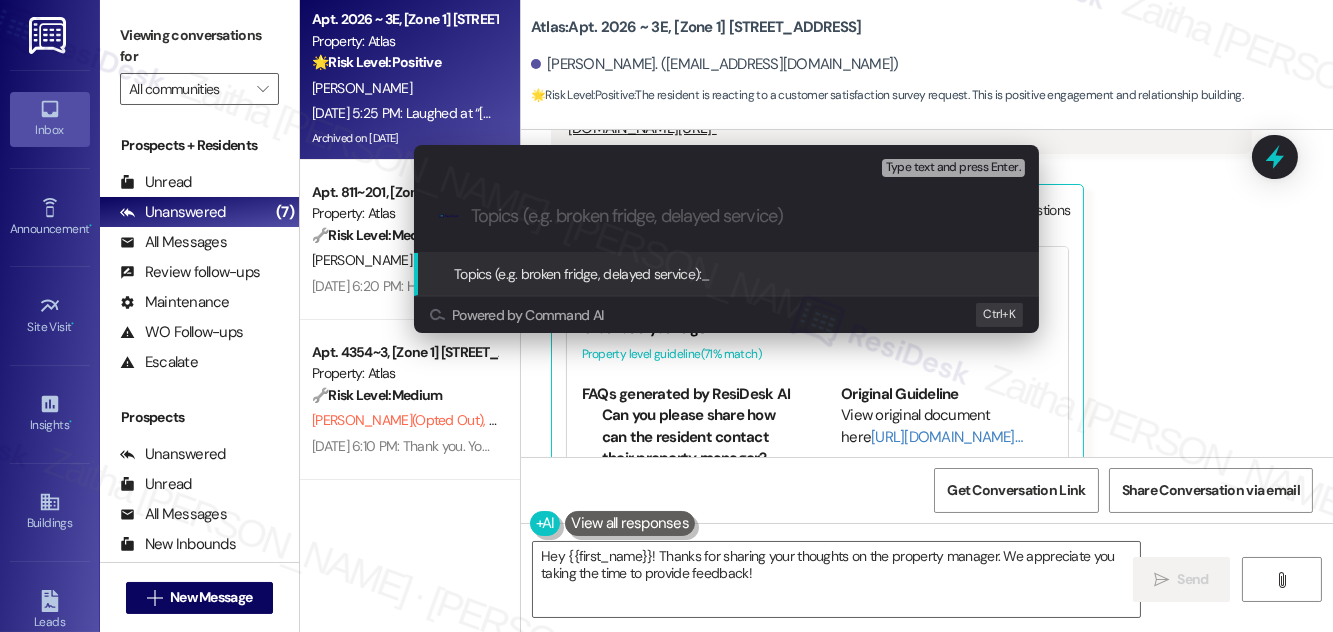 click on "Escalate Conversation Incorrect resident data Topics (e.g. broken fridge, delayed service) Any messages to highlight in the email? Type text and press Enter. .cls-1{fill:#0a055f;}.cls-2{fill:#0cc4c4;} resideskLogoBlueOrange Topics (e.g. broken fridge, delayed service):  _ Powered by Command AI Ctrl+ K" at bounding box center (666, 316) 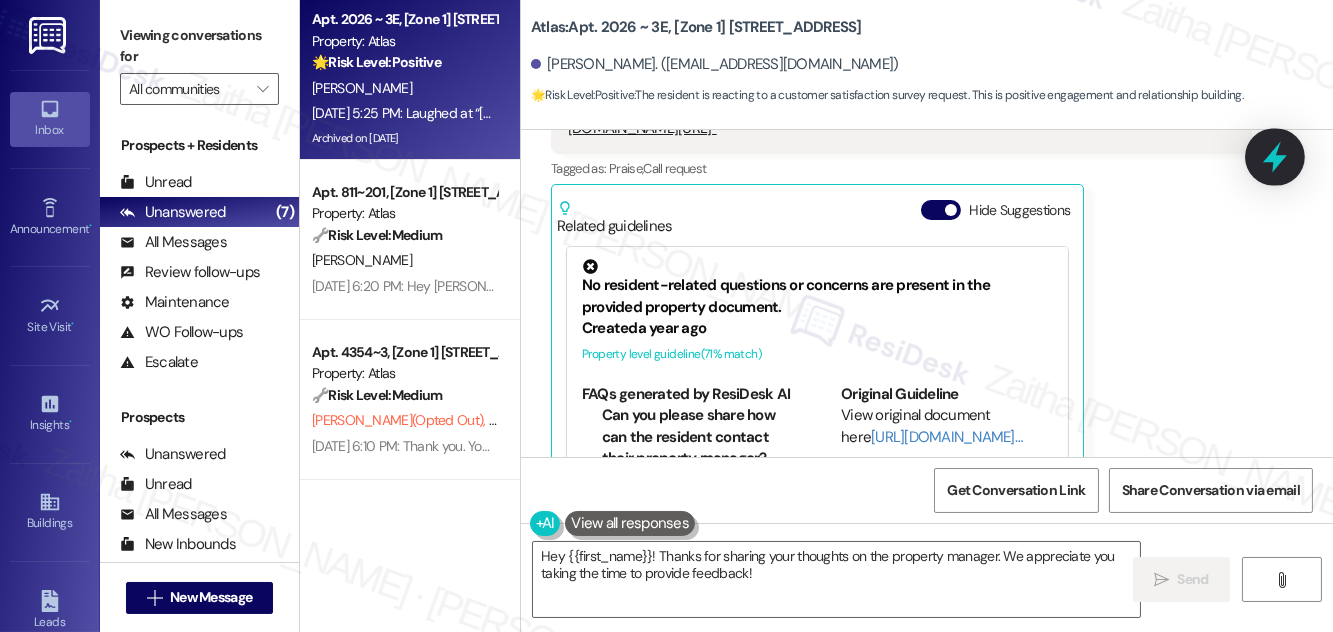 click 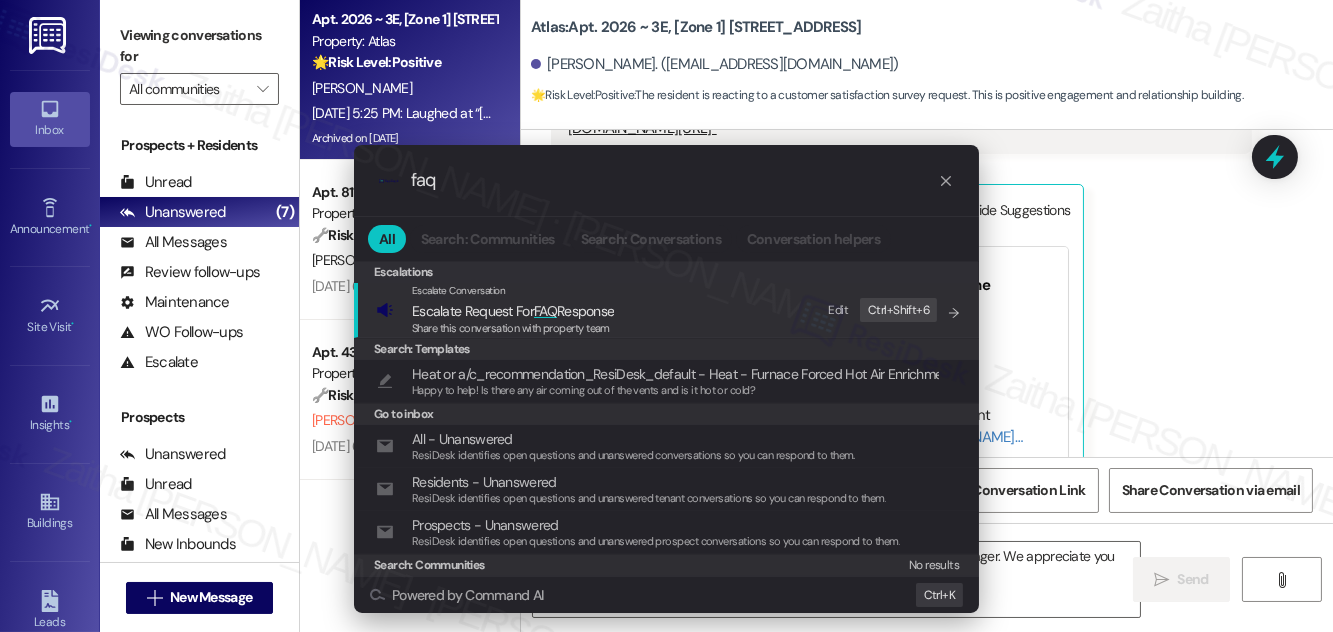 type on "faq" 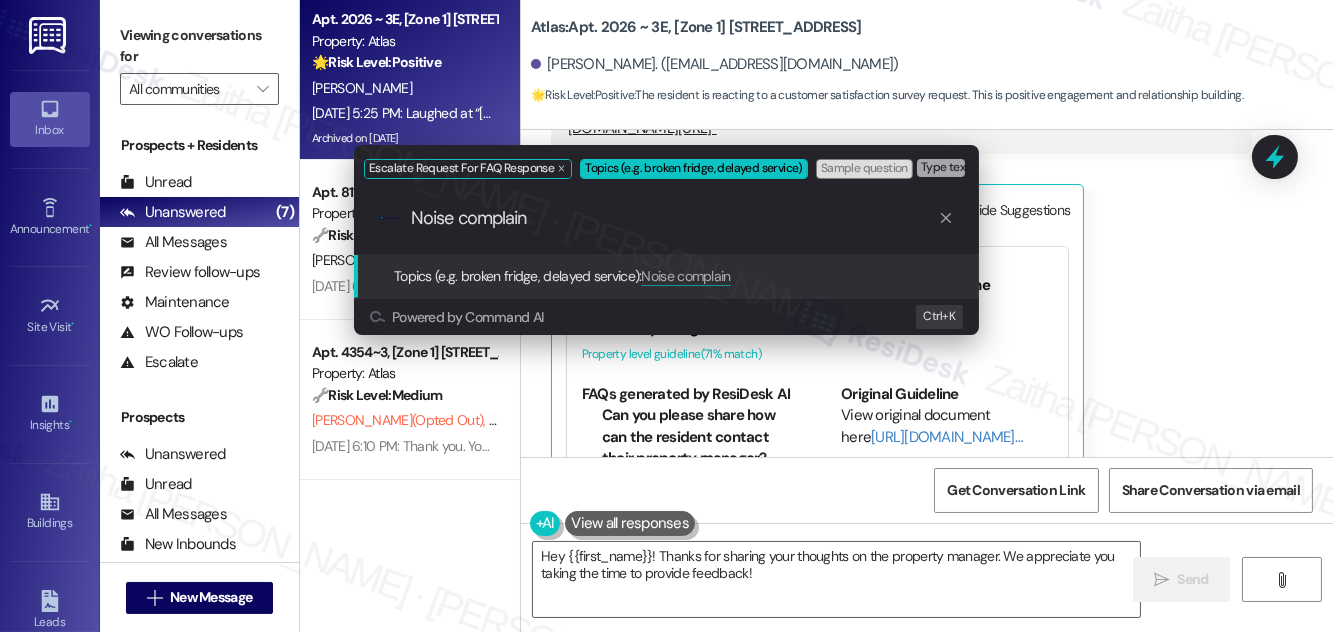 type on "Noise complaint" 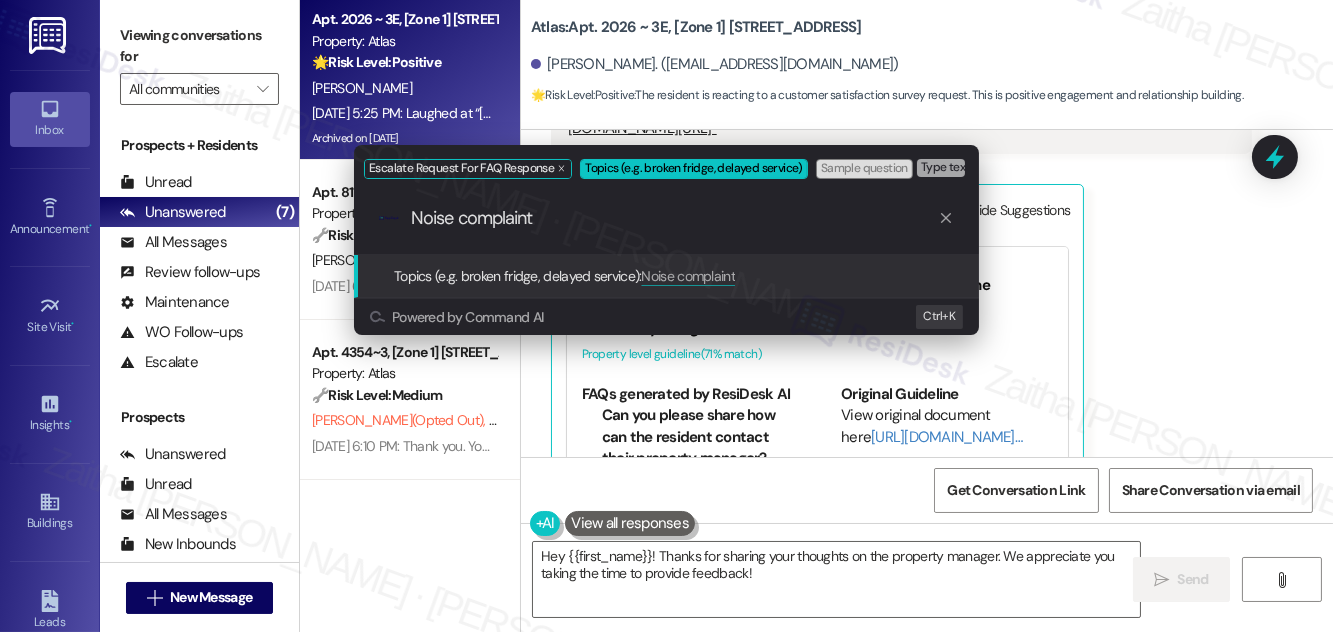 type 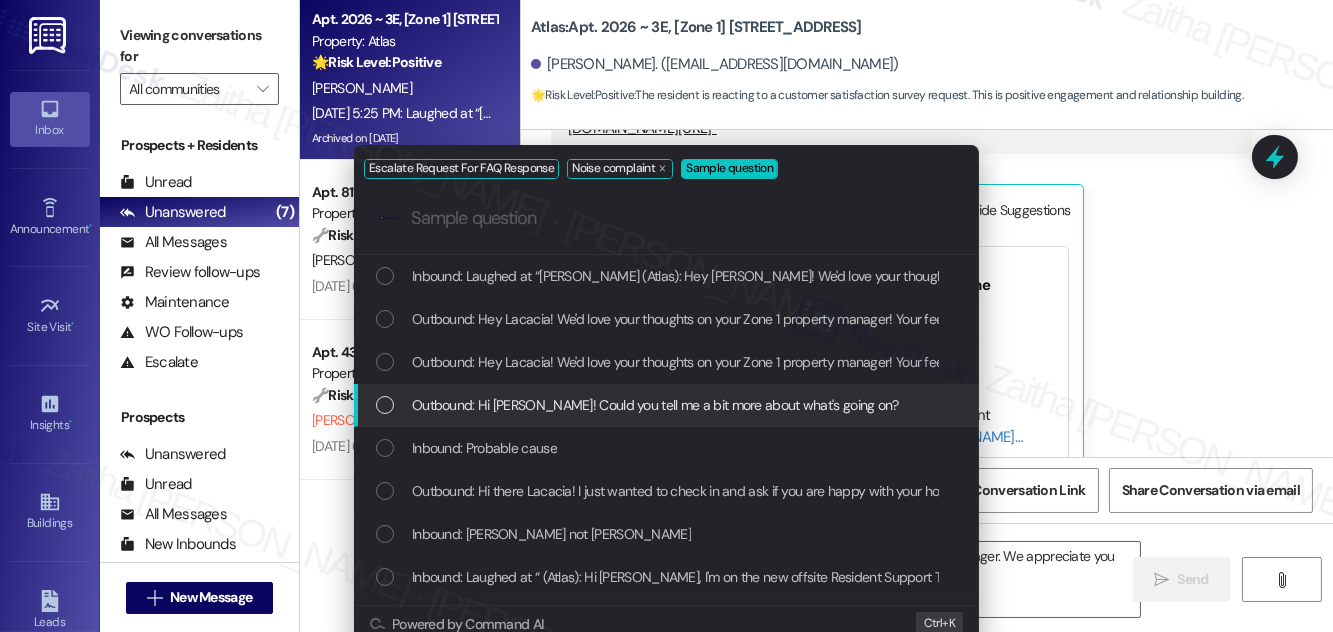 click on "Escalate Request For FAQ Response Noise complaint Sample question .cls-1{fill:#0a055f;}.cls-2{fill:#0cc4c4;} resideskLogoBlueOrange Inbound: Laughed at “[PERSON_NAME] (Atlas): Hey [PERSON_NAME]! We'd love your thoughts on your Zone 1 property manager! Your feedback directly helps us improve our services and ensure we're meeting your needs. Survey link below - we appreciate you taking the time to answer. Thank you for being an awesome resident!
[DOMAIN_NAME][URL]” Outbound: Hey Lacacia! We'd love your thoughts on your Zone 1 property manager! Your feedback directly helps us improve our services and ensure we're meeting your needs. Survey link below - we appreciate you taking the time to answer. Thank you for being an awesome resident!
[URL][DOMAIN_NAME]
Outbound: Hi Lacacia! Could you tell me a bit more about what's going on? Inbound: Probable cause  Outbound: Hi there Lacacia! I just wanted to check in and ask if you are happy with your home.  Feel free to answer with a quick (y/n) Inbound: [PERSON_NAME]  Ctrl+ K" at bounding box center [666, 316] 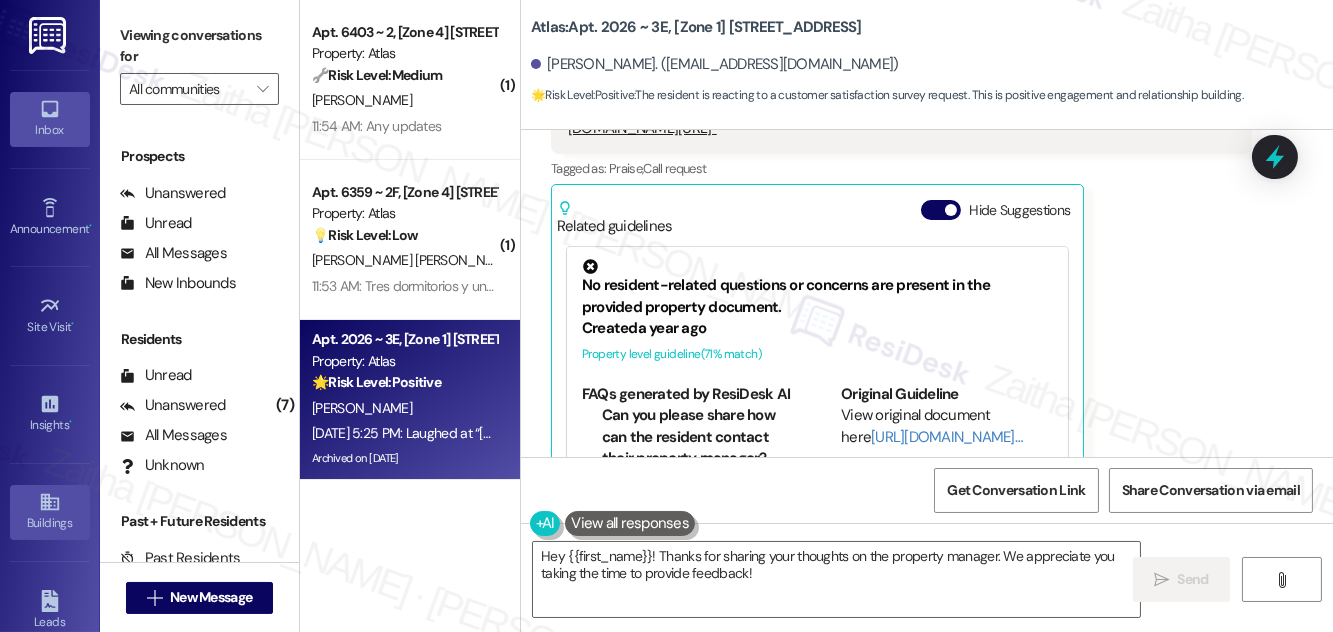 scroll, scrollTop: 264, scrollLeft: 0, axis: vertical 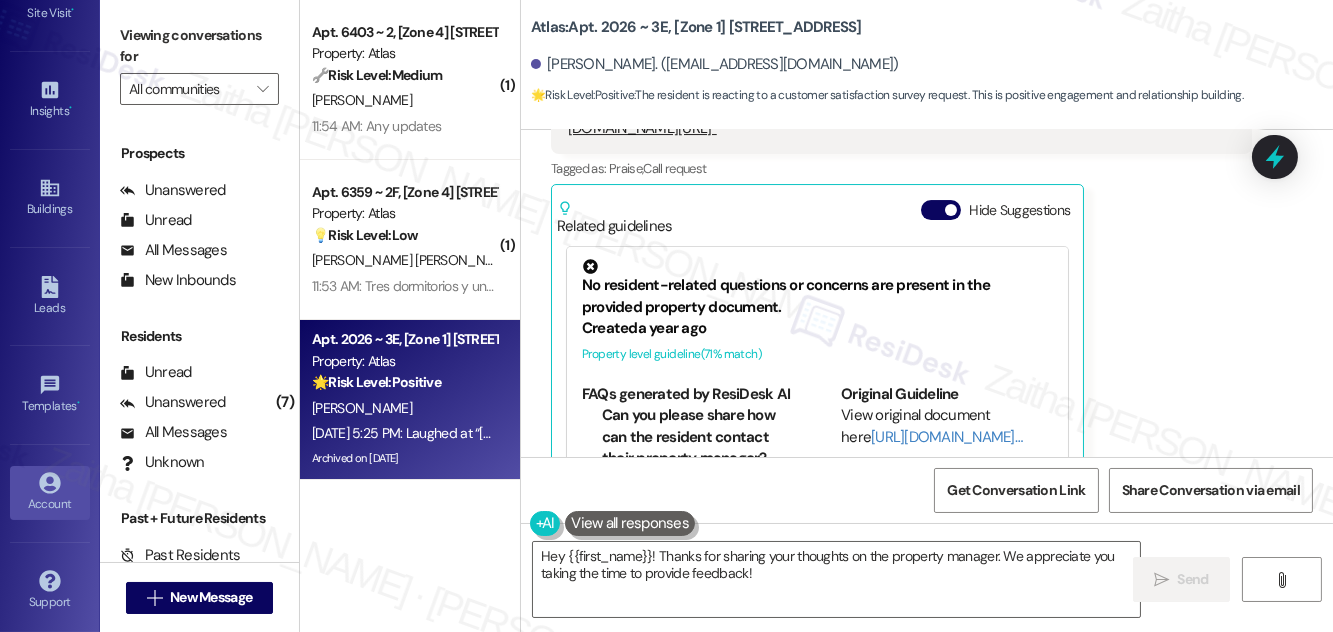click on "Account" at bounding box center (50, 504) 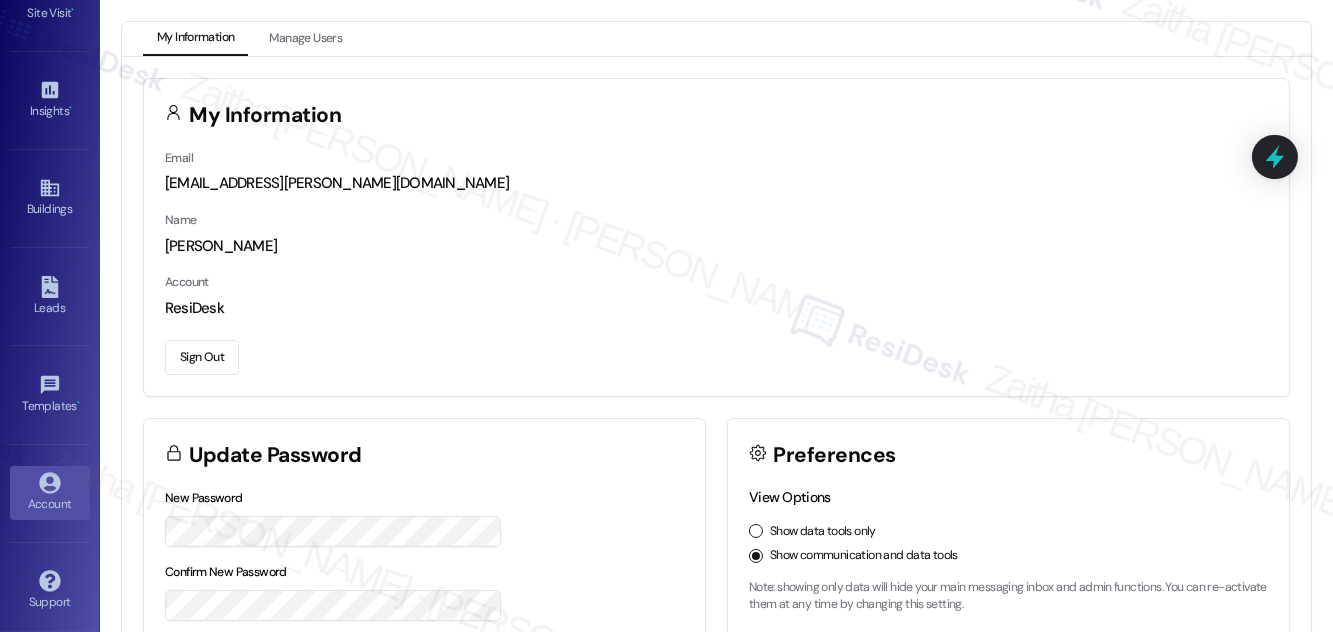 click on "Sign Out" at bounding box center [202, 357] 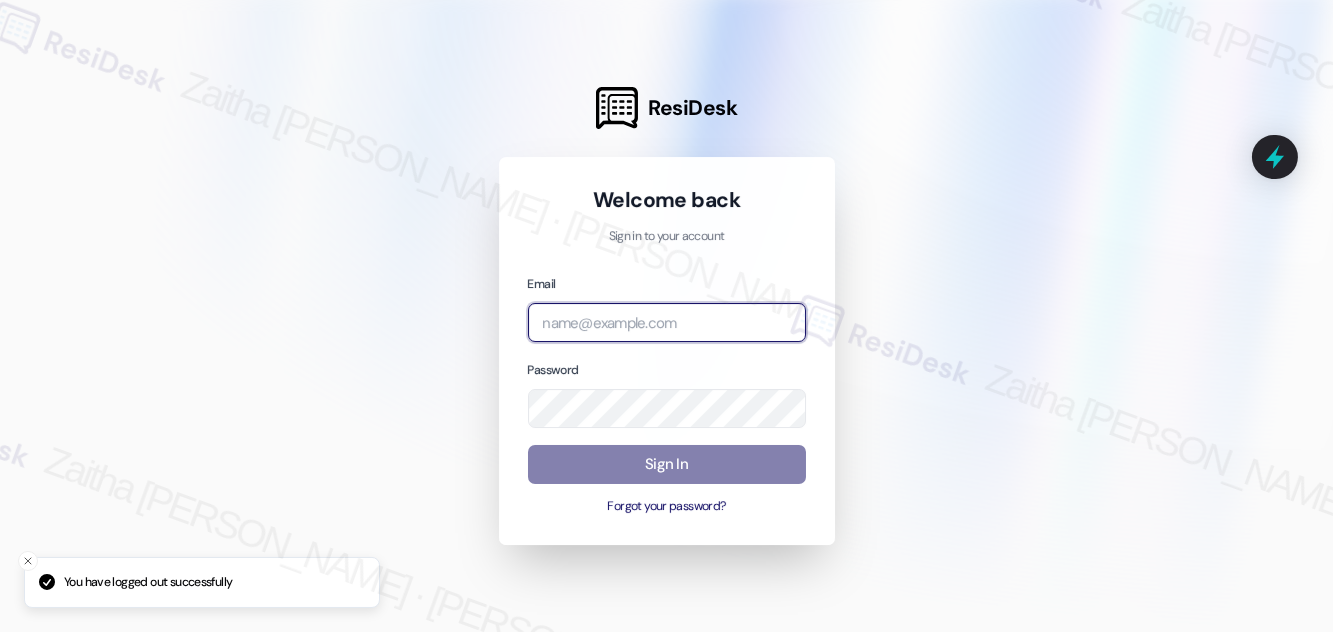 click at bounding box center [667, 322] 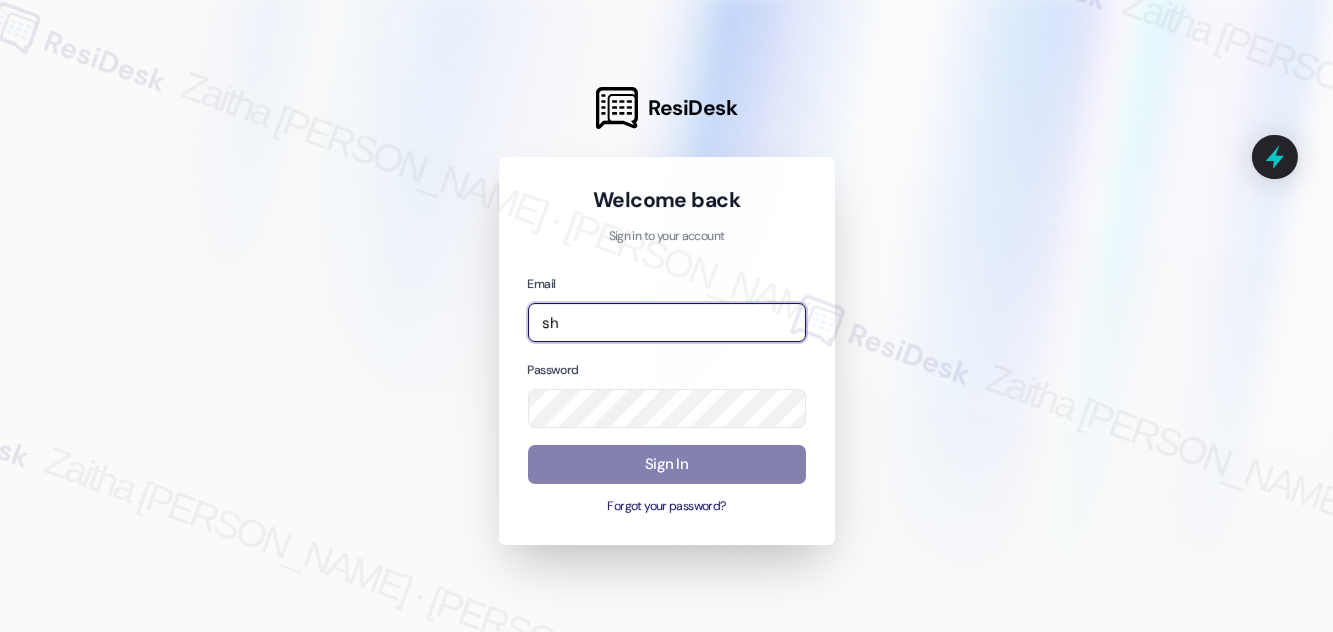 type on "s" 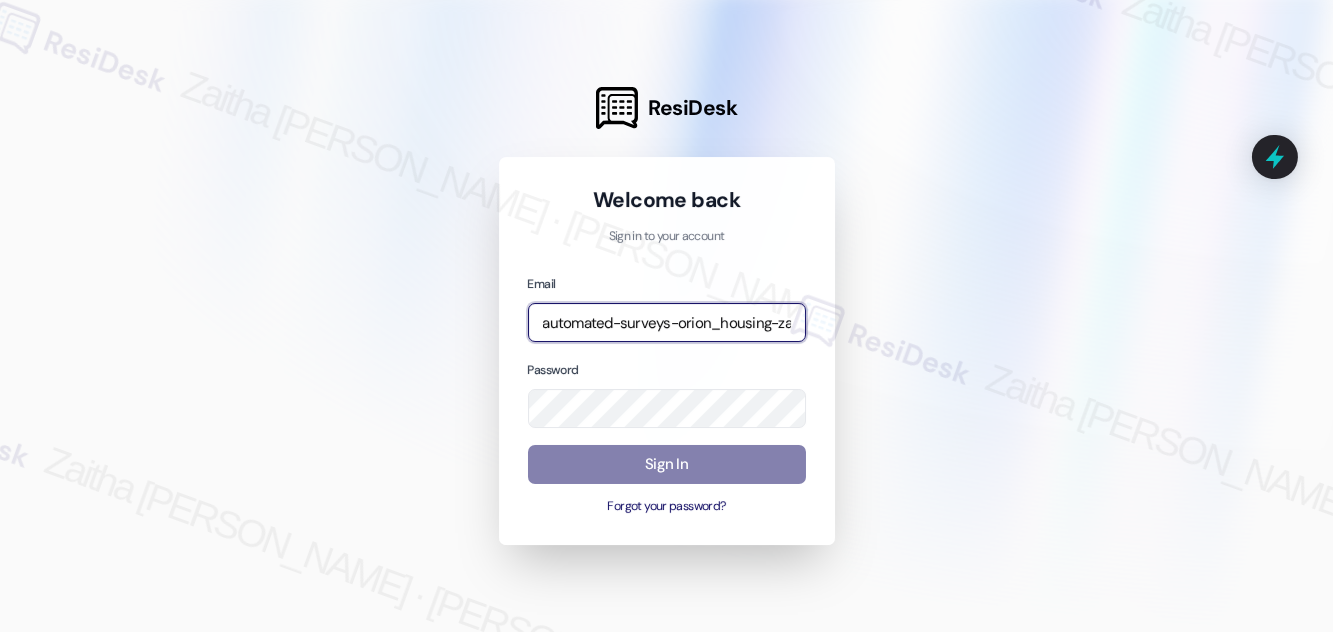 type on "automated-surveys-orion_housing-zaitha.mae.[PERSON_NAME]@orion_[DOMAIN_NAME]" 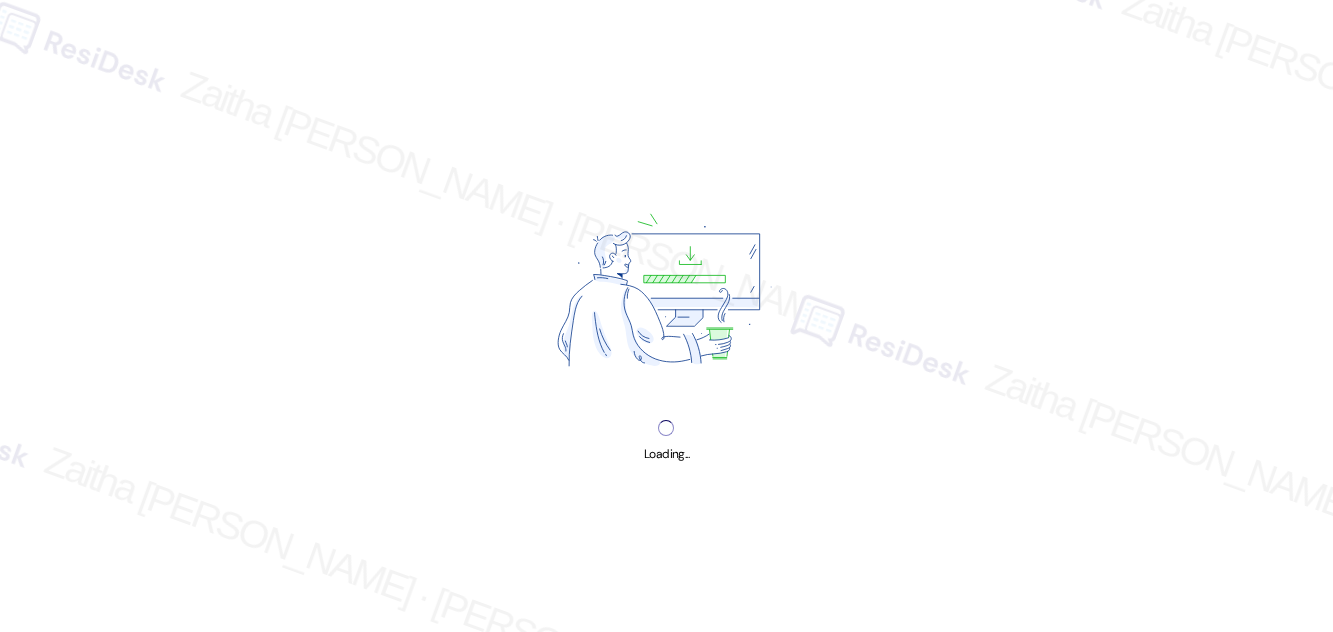 scroll, scrollTop: 0, scrollLeft: 0, axis: both 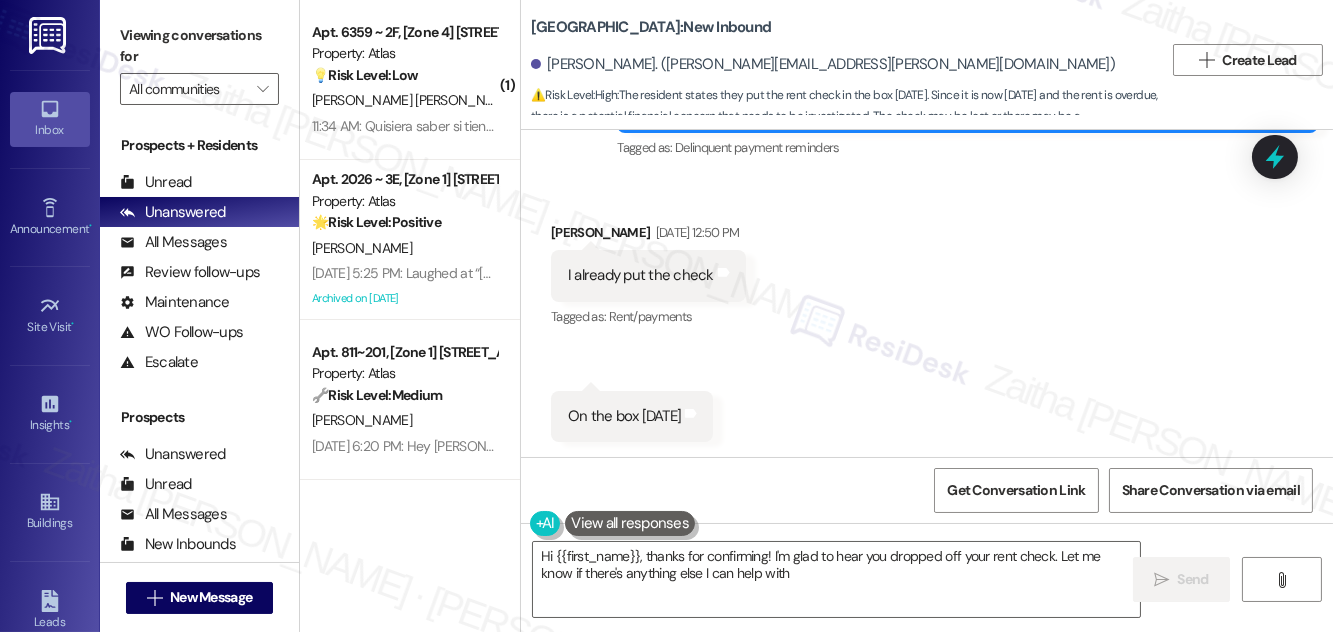 type on "Hi {{first_name}}, thanks for confirming! I'm glad to hear you dropped off your rent check. Let me know if there's anything else I can help with!" 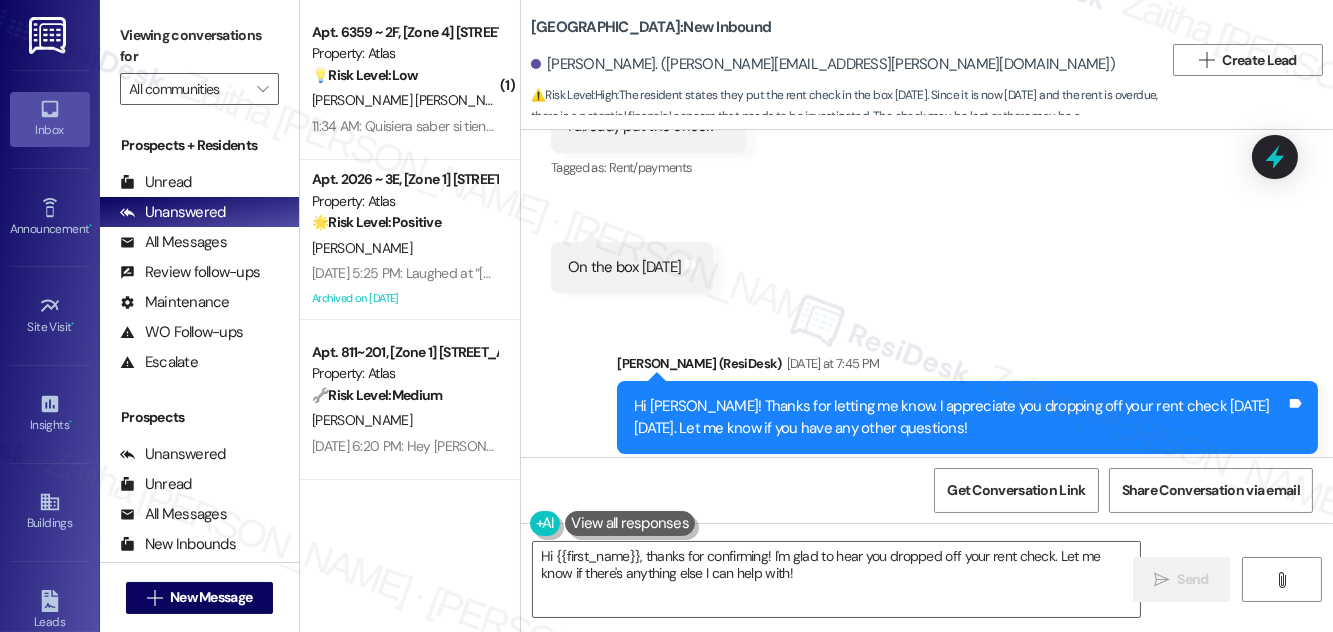 scroll, scrollTop: 1797, scrollLeft: 0, axis: vertical 